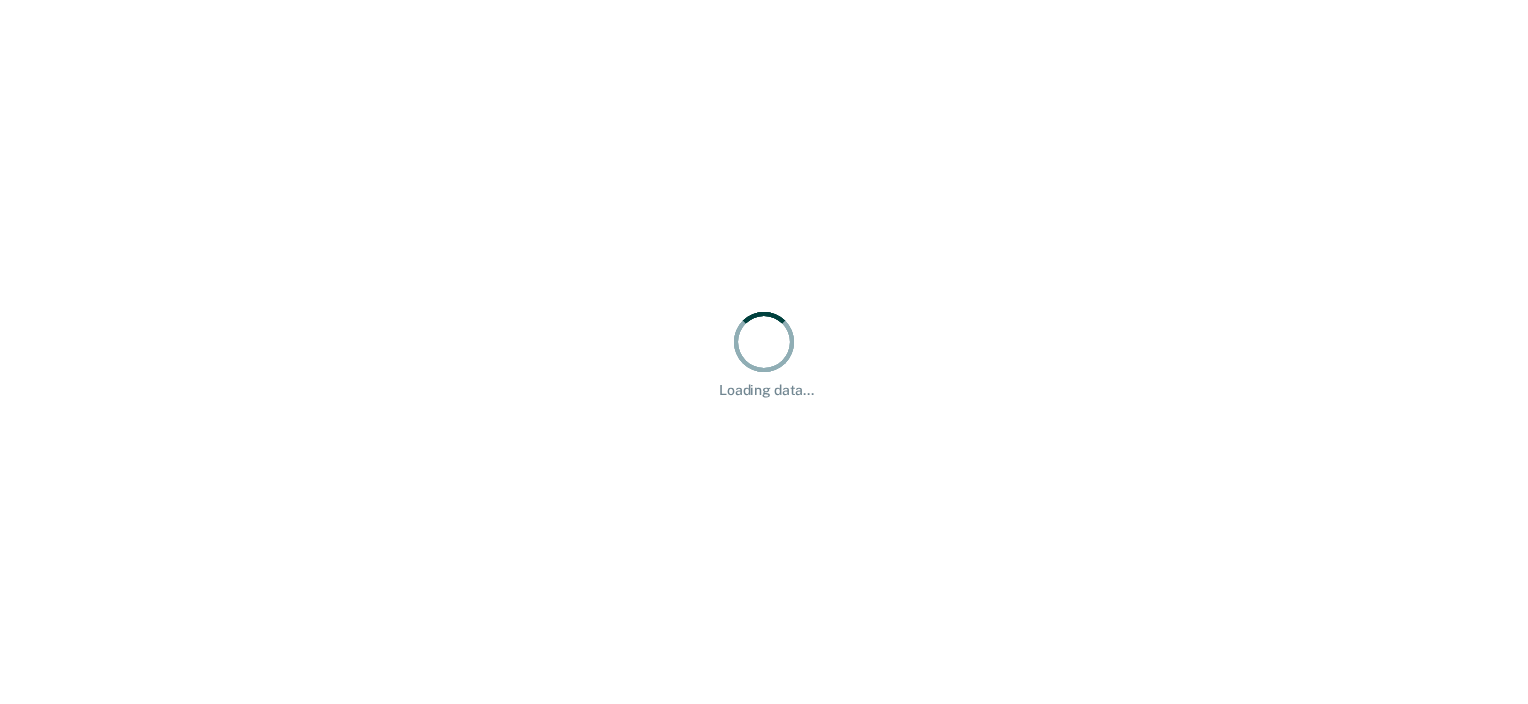 scroll, scrollTop: 0, scrollLeft: 0, axis: both 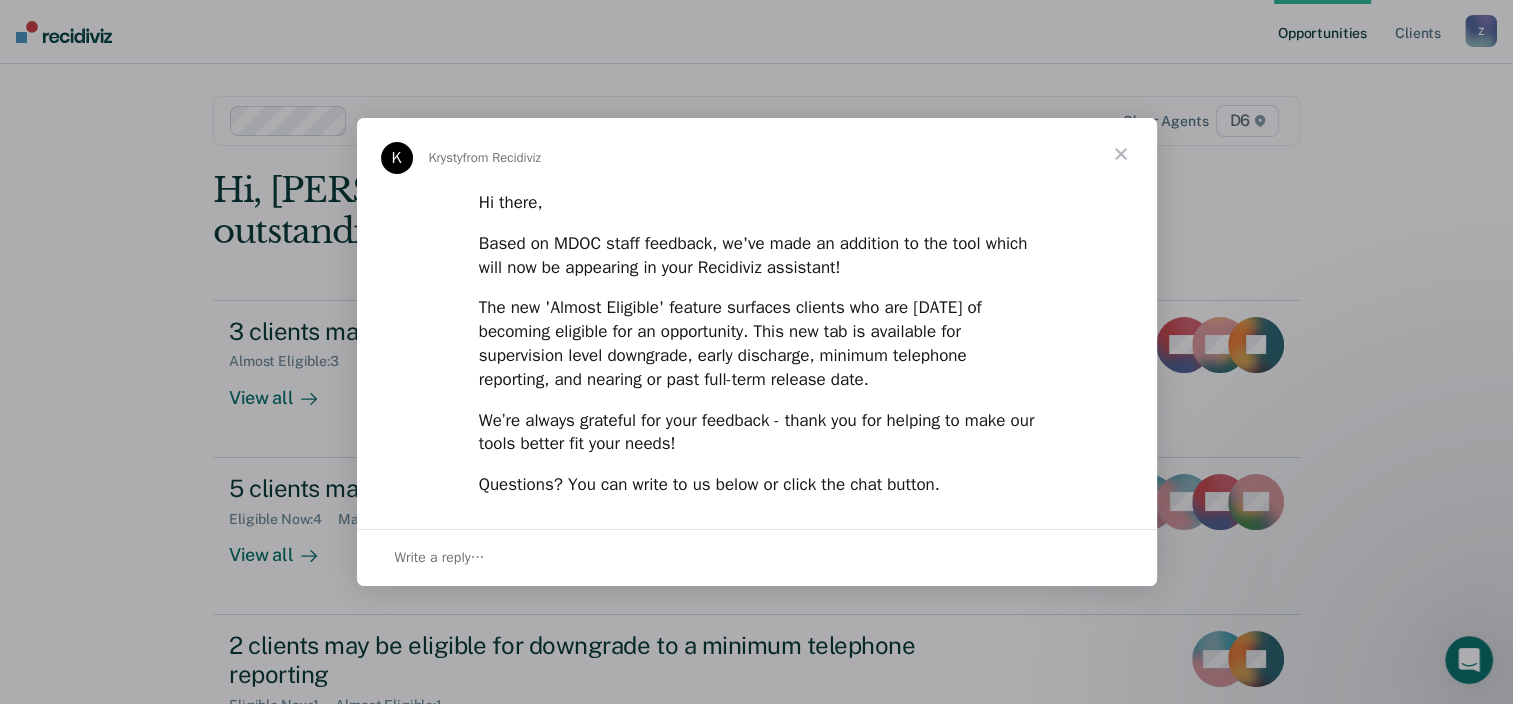 click at bounding box center (1121, 154) 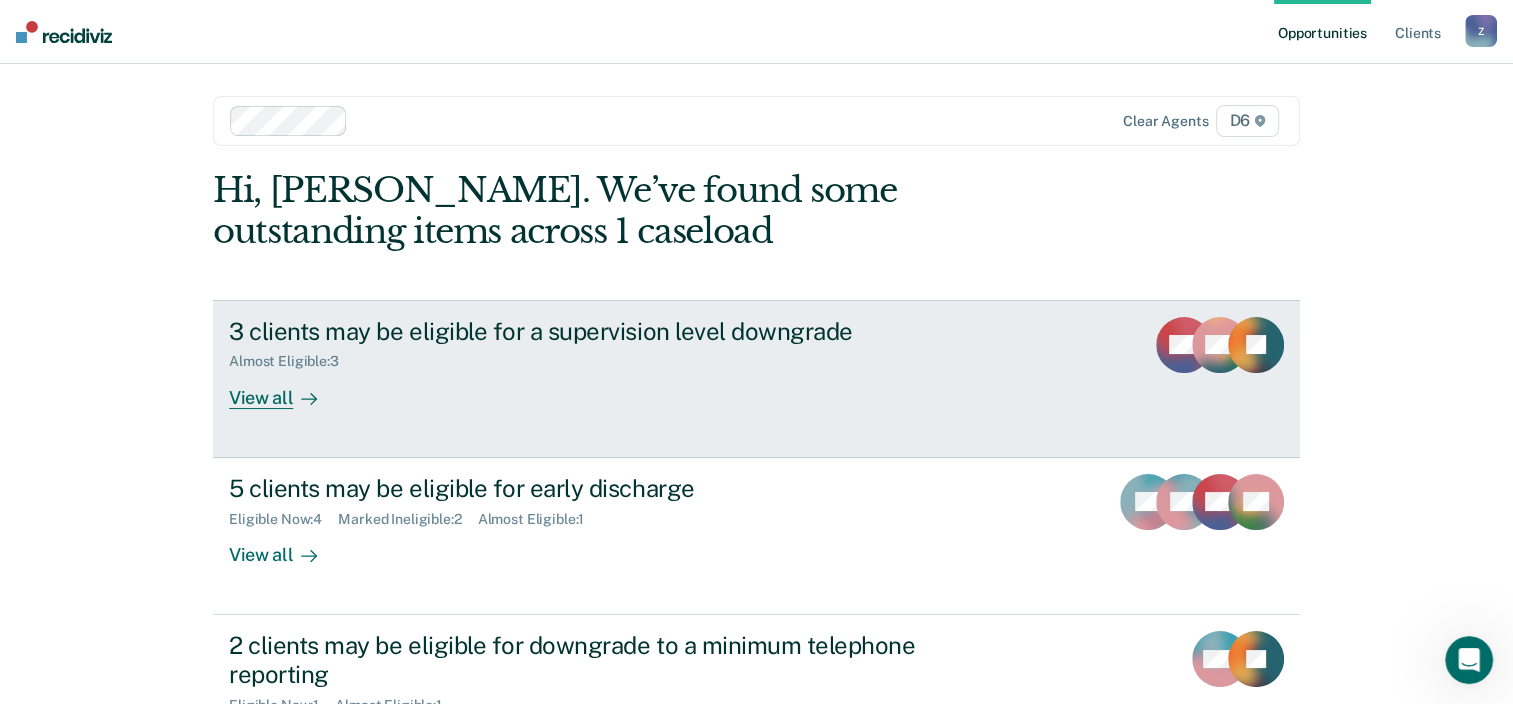 click on "View all" at bounding box center (285, 389) 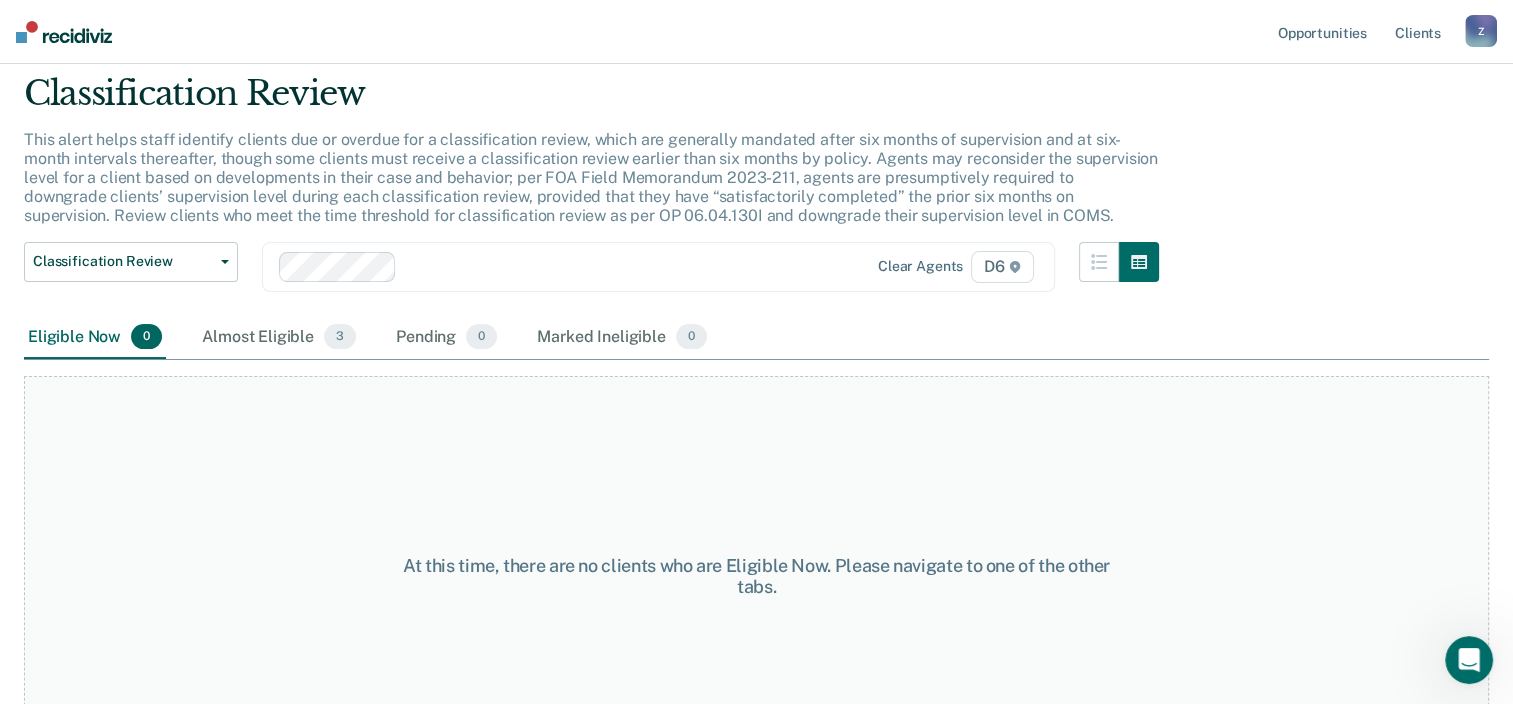 scroll, scrollTop: 100, scrollLeft: 0, axis: vertical 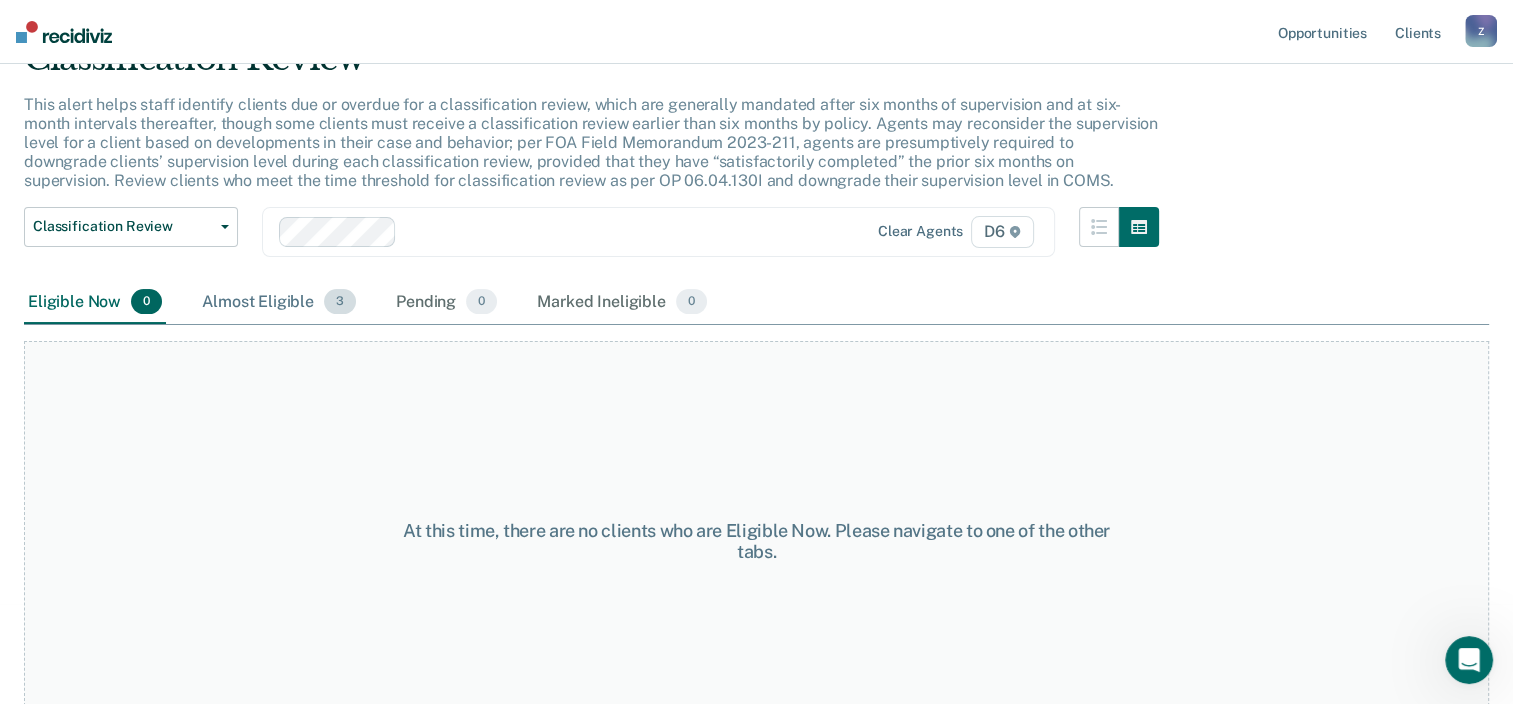 click on "Almost Eligible 3" at bounding box center [279, 303] 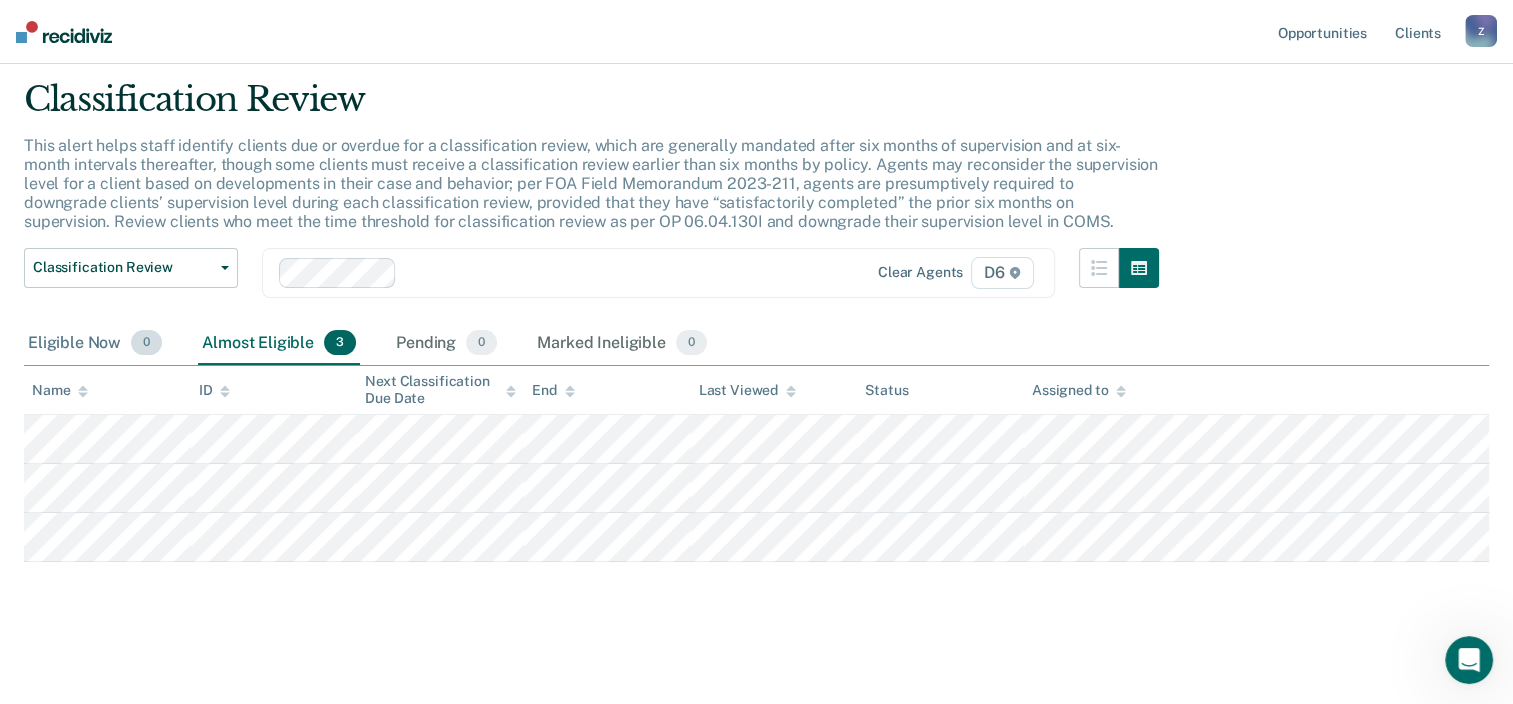 click on "Eligible Now 0" at bounding box center (95, 344) 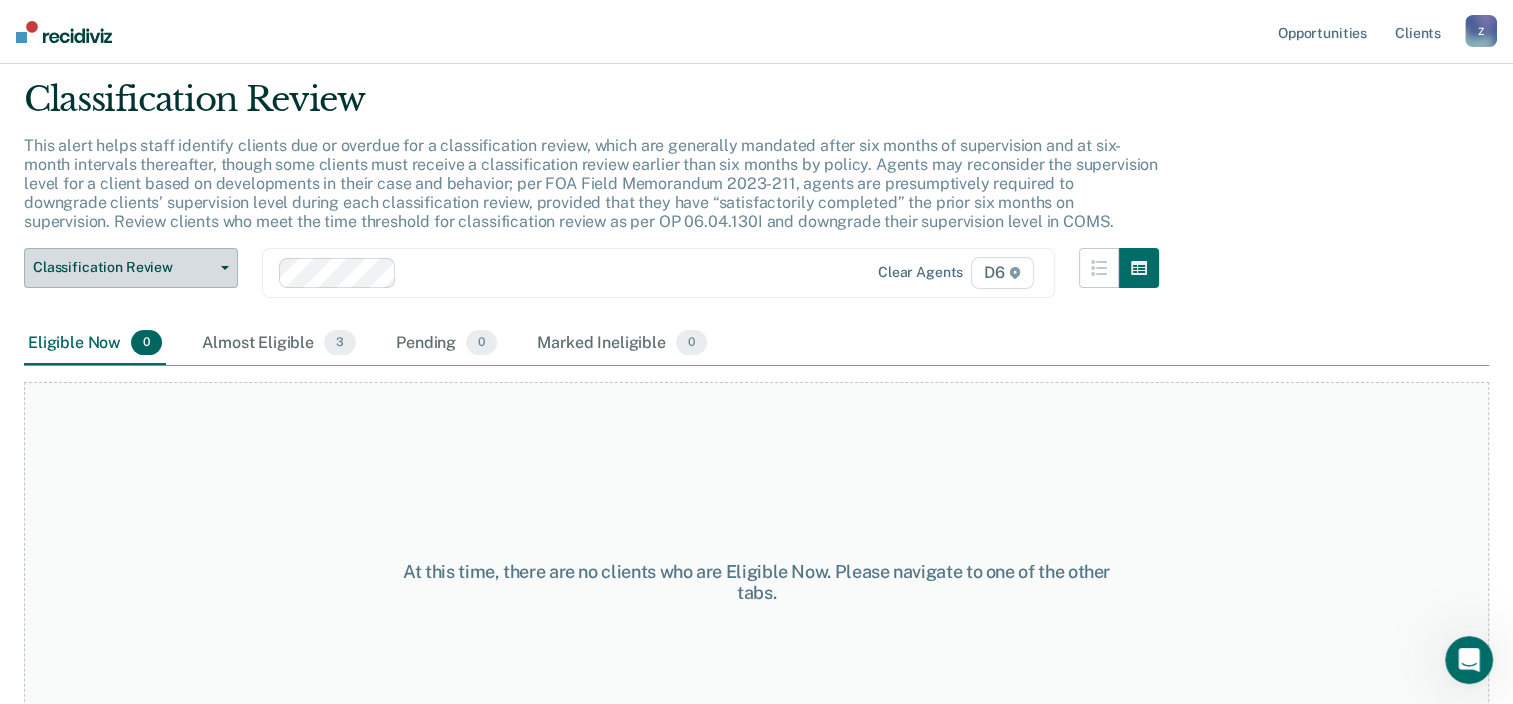 click on "Classification Review" at bounding box center [131, 268] 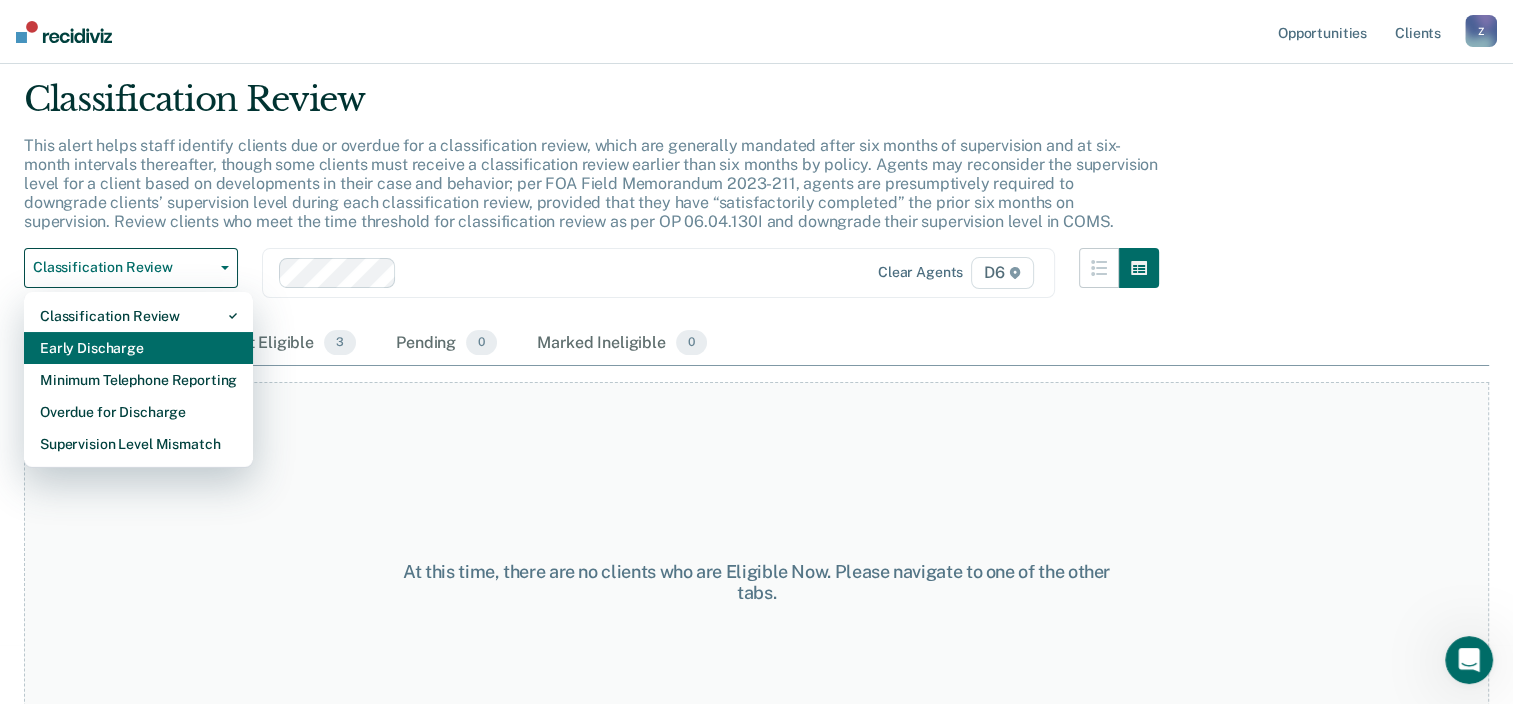 click on "Early Discharge" at bounding box center (138, 348) 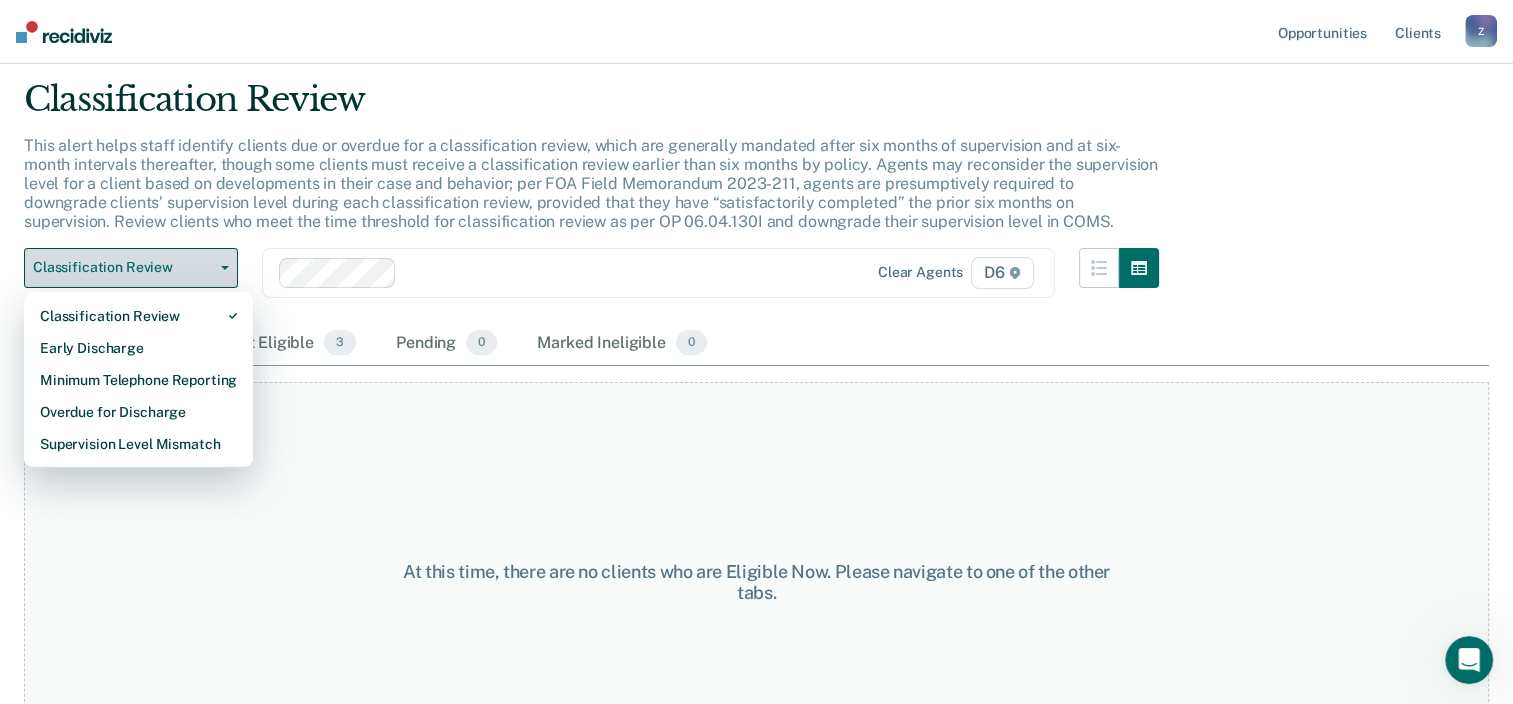 scroll, scrollTop: 0, scrollLeft: 0, axis: both 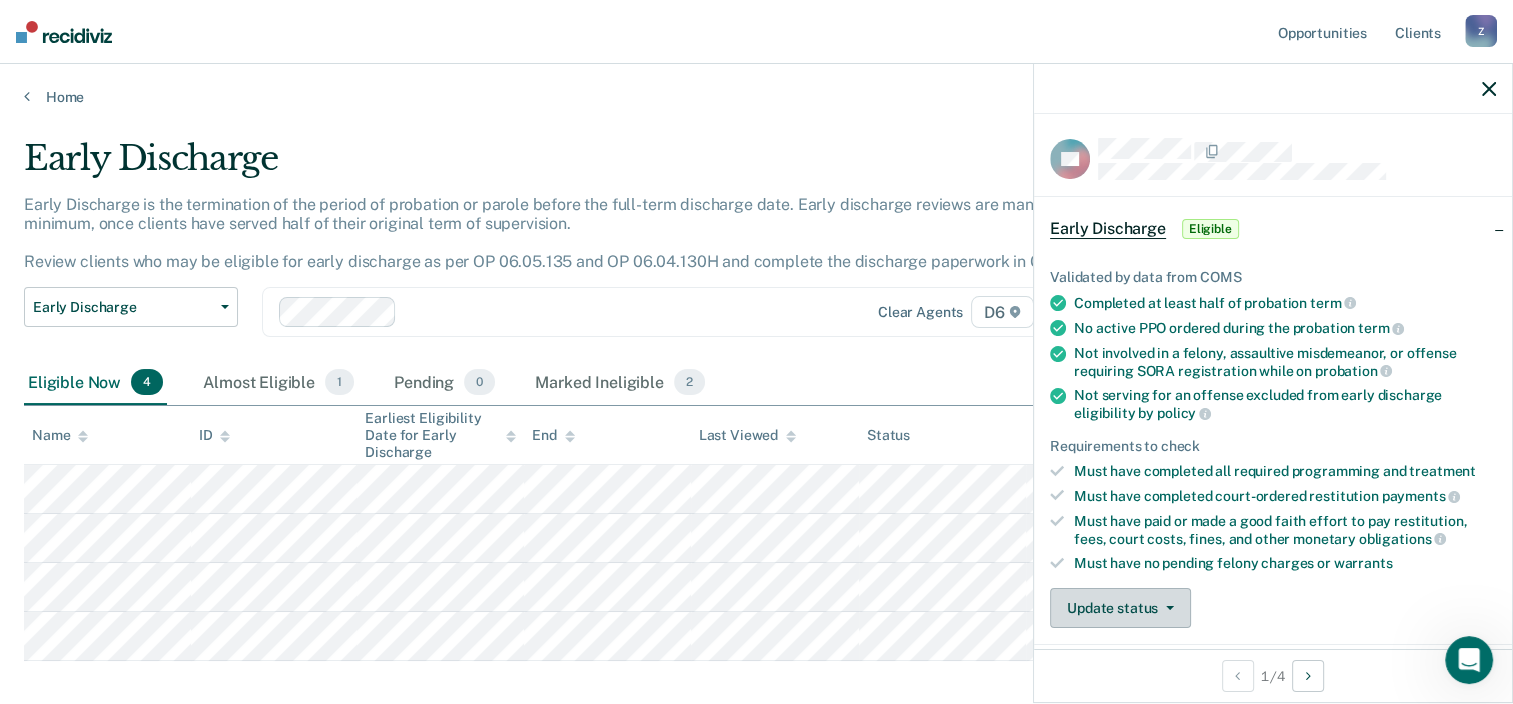 click on "Update status" at bounding box center [1120, 608] 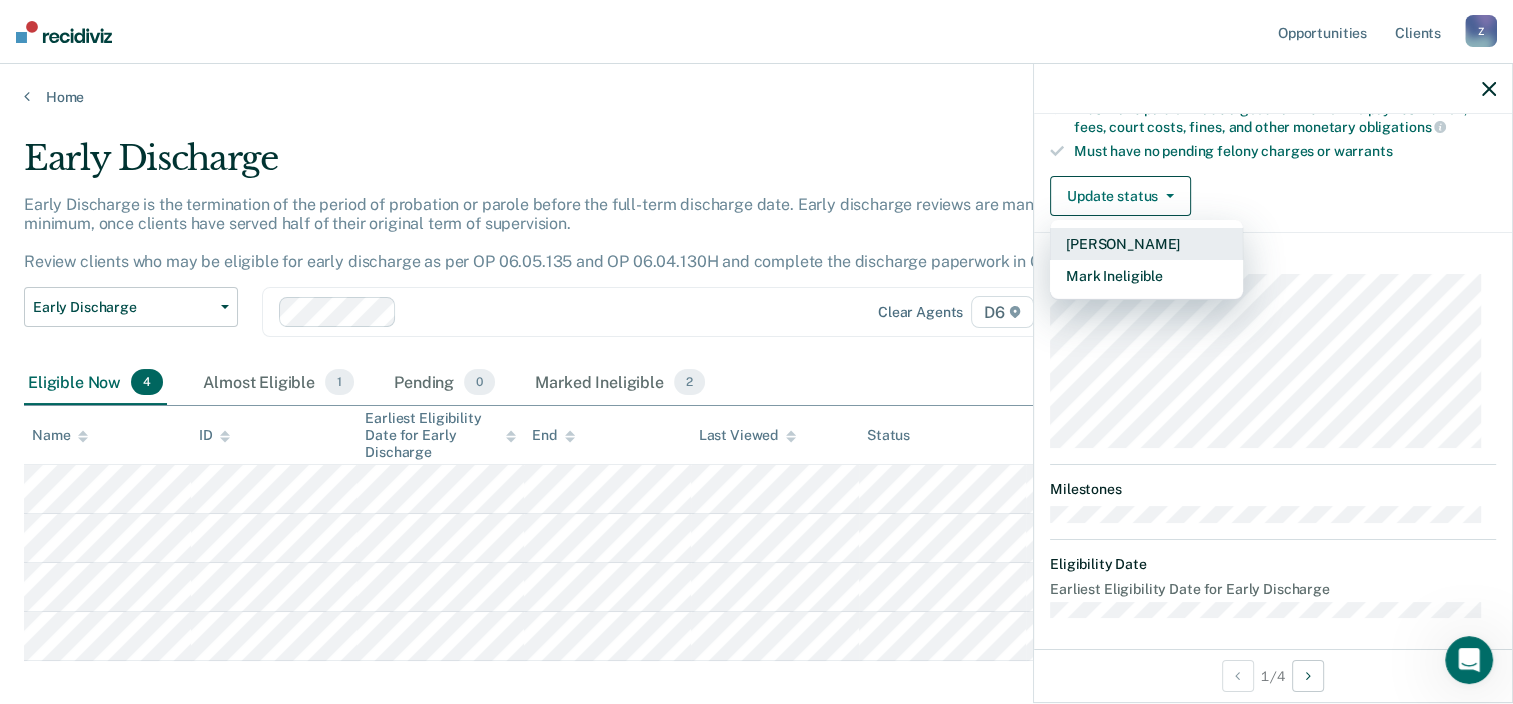 scroll, scrollTop: 412, scrollLeft: 0, axis: vertical 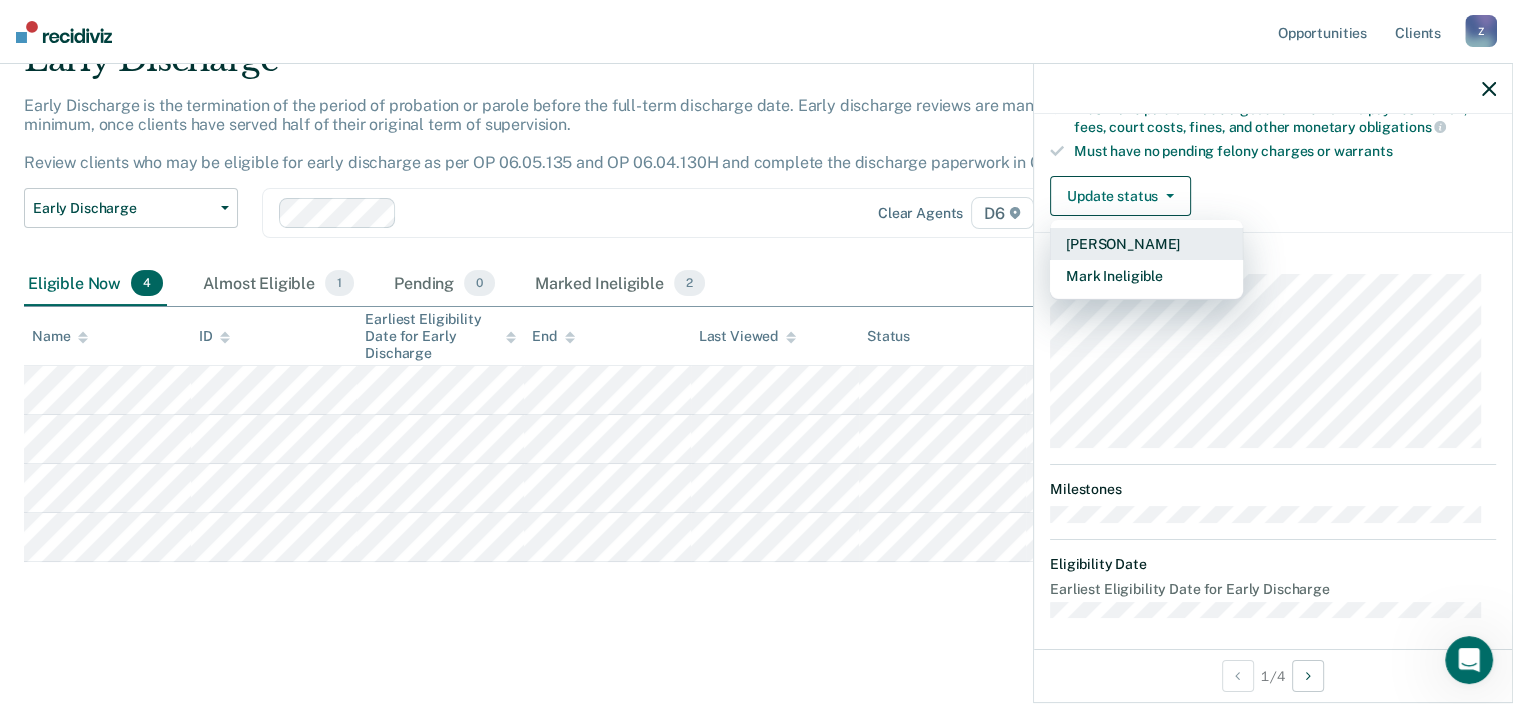 click on "[PERSON_NAME]" at bounding box center (1146, 244) 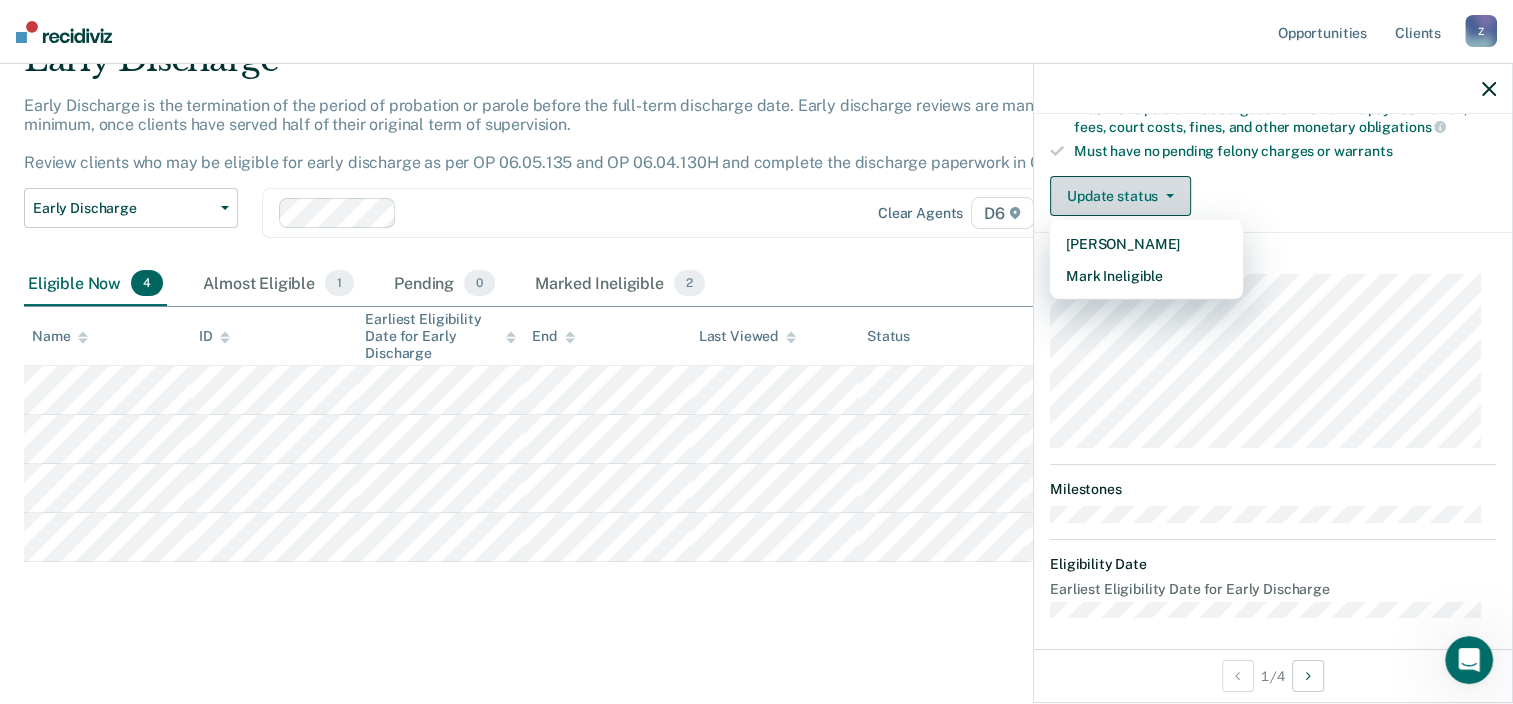 scroll, scrollTop: 50, scrollLeft: 0, axis: vertical 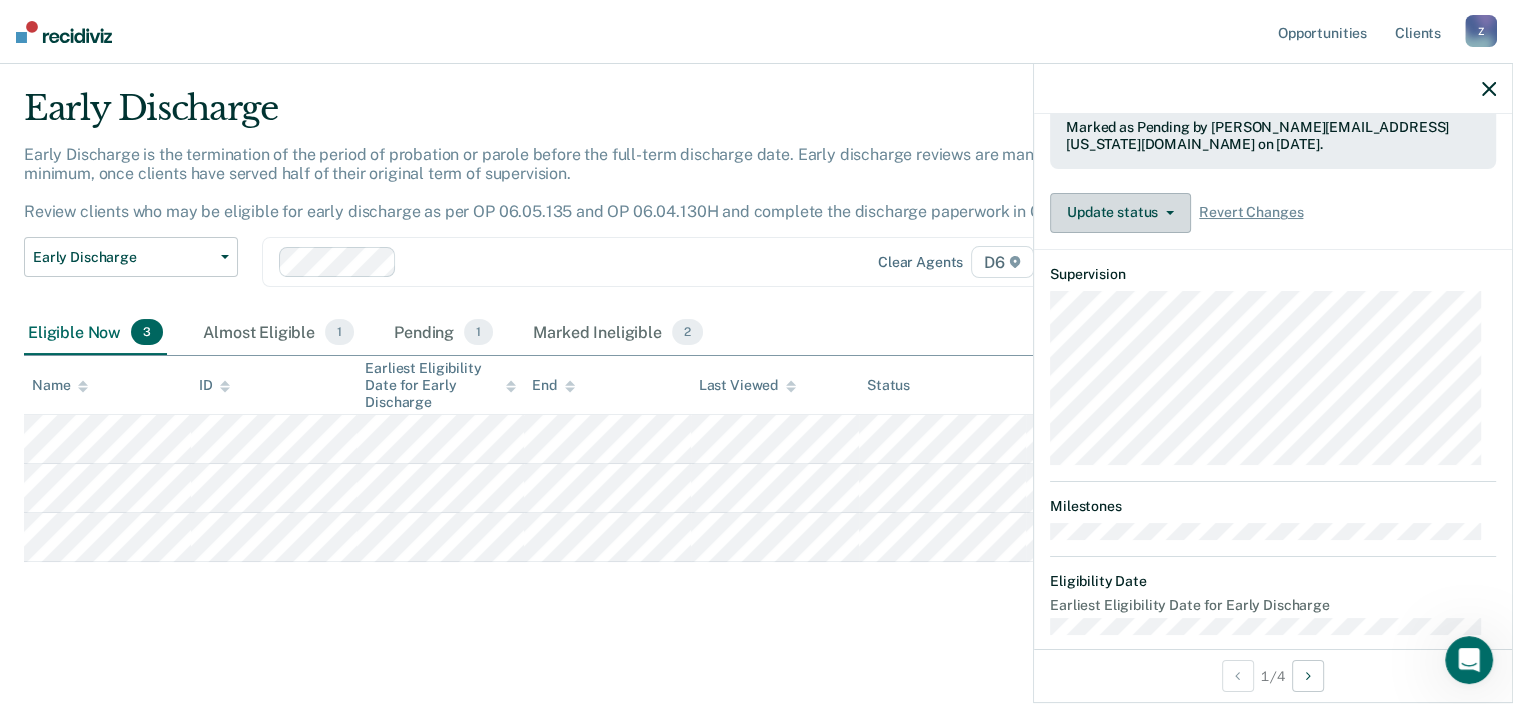 click on "Update status" at bounding box center [1120, 213] 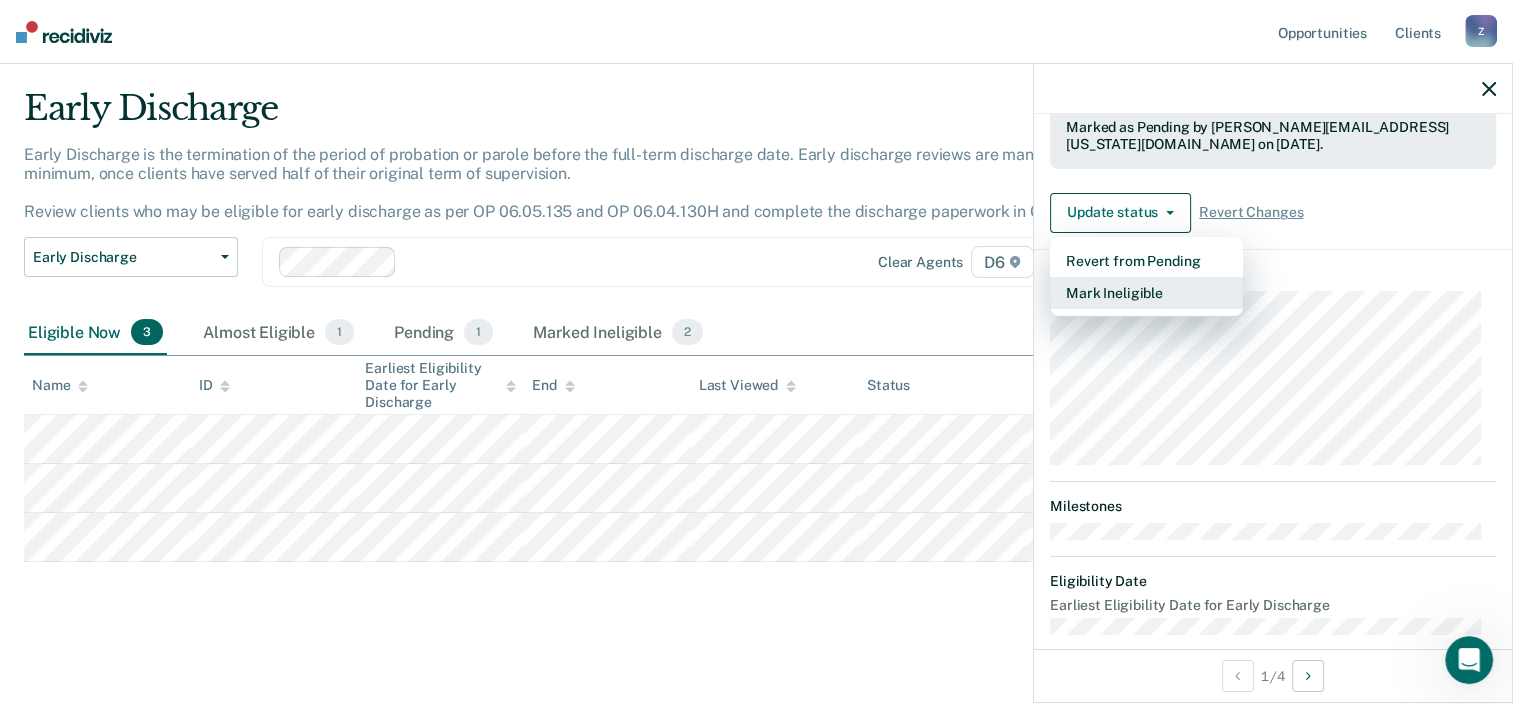 click on "Mark Ineligible" at bounding box center (1146, 293) 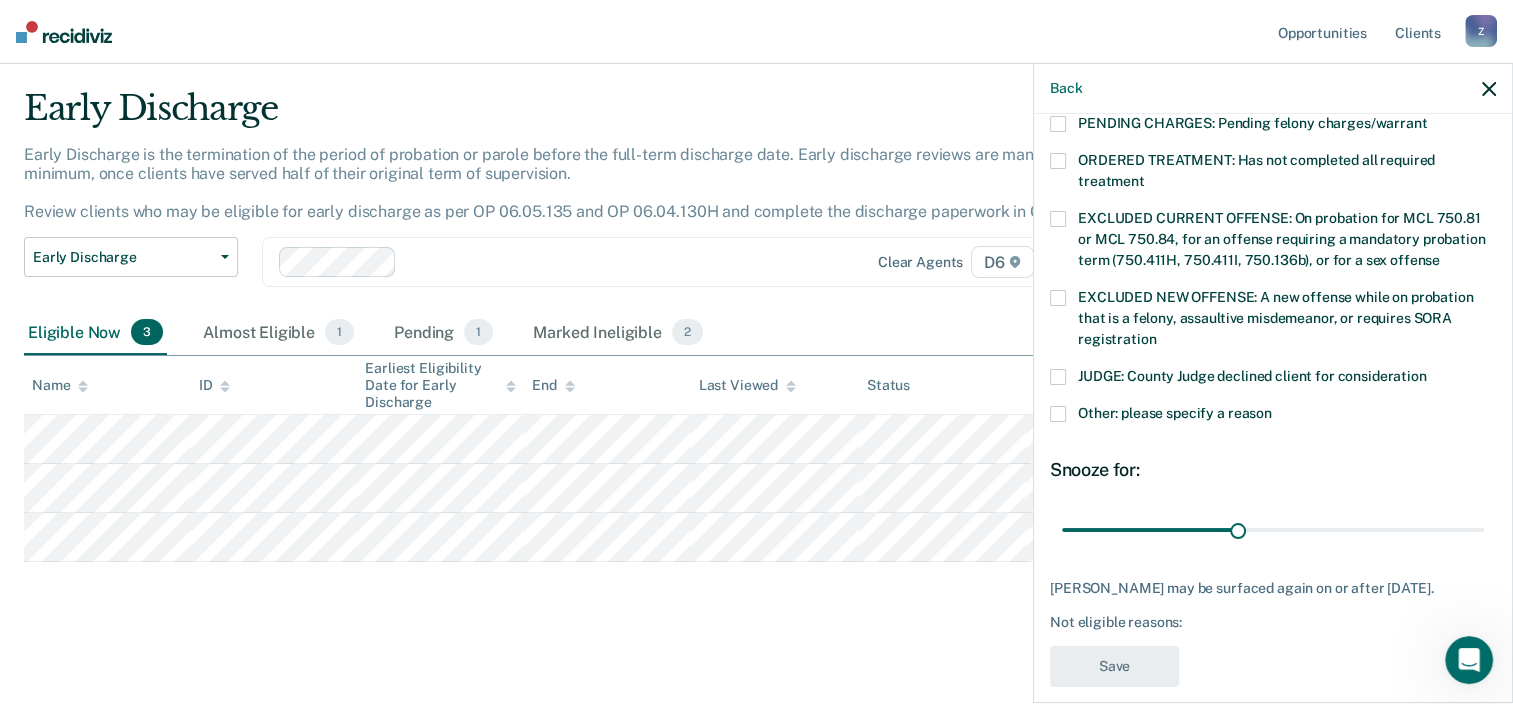 scroll, scrollTop: 672, scrollLeft: 0, axis: vertical 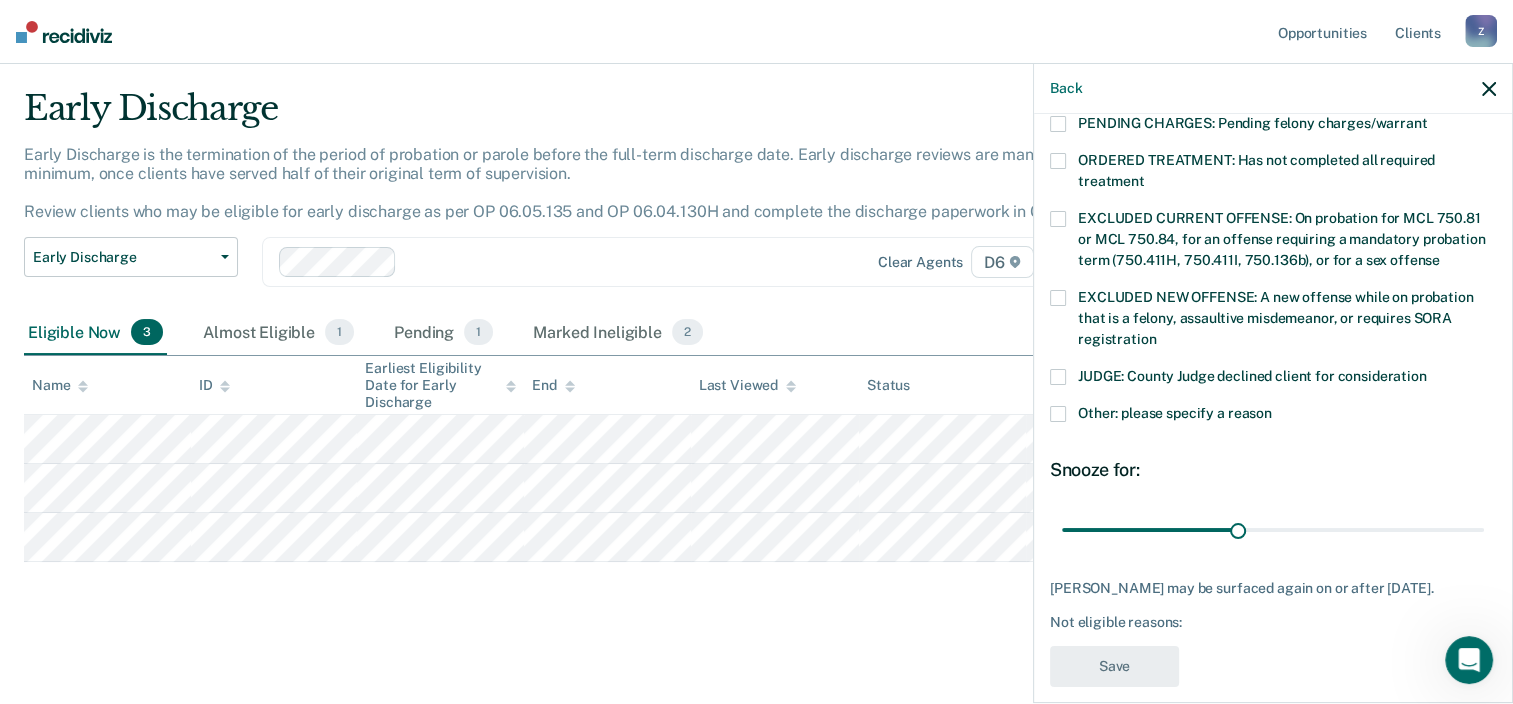 click at bounding box center (1058, 414) 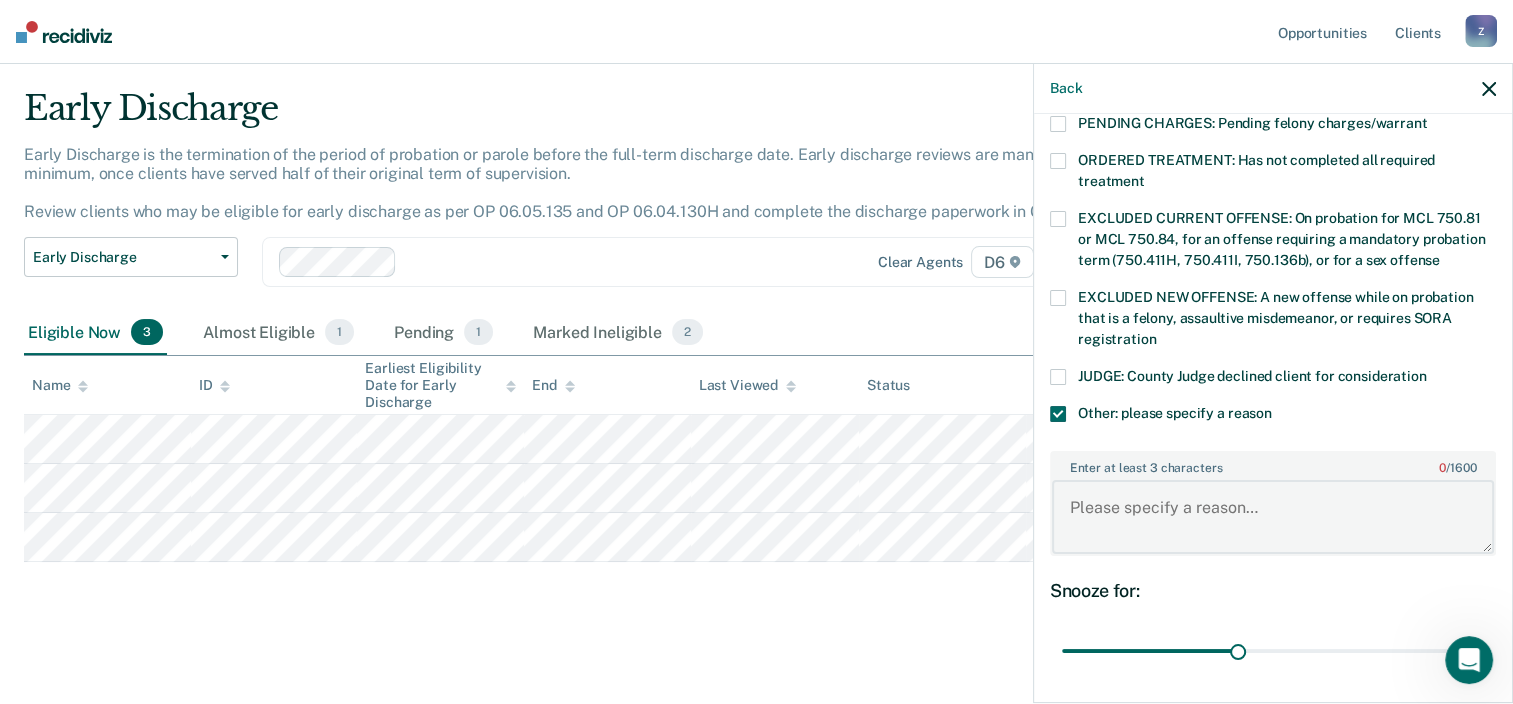 click on "Enter at least 3 characters 0  /  1600" at bounding box center (1273, 517) 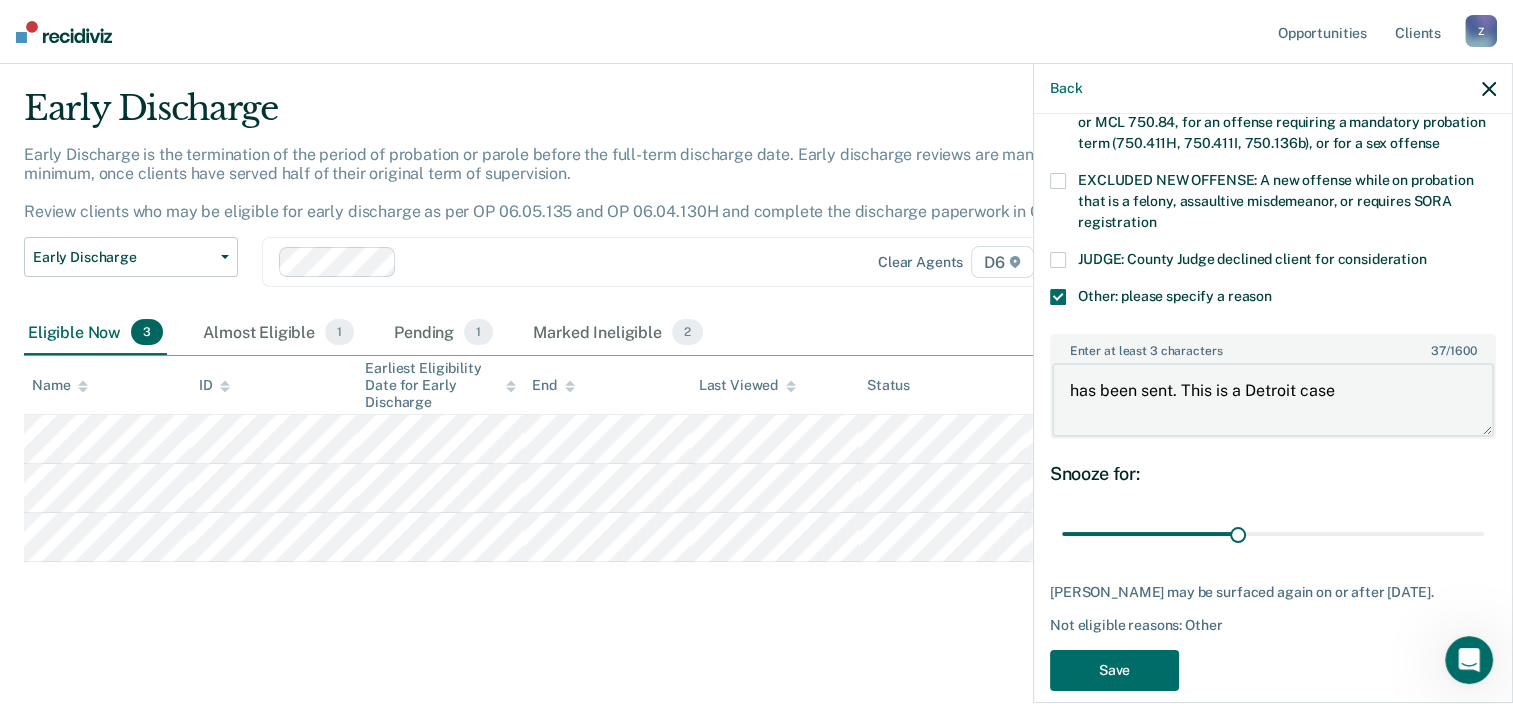 scroll, scrollTop: 792, scrollLeft: 0, axis: vertical 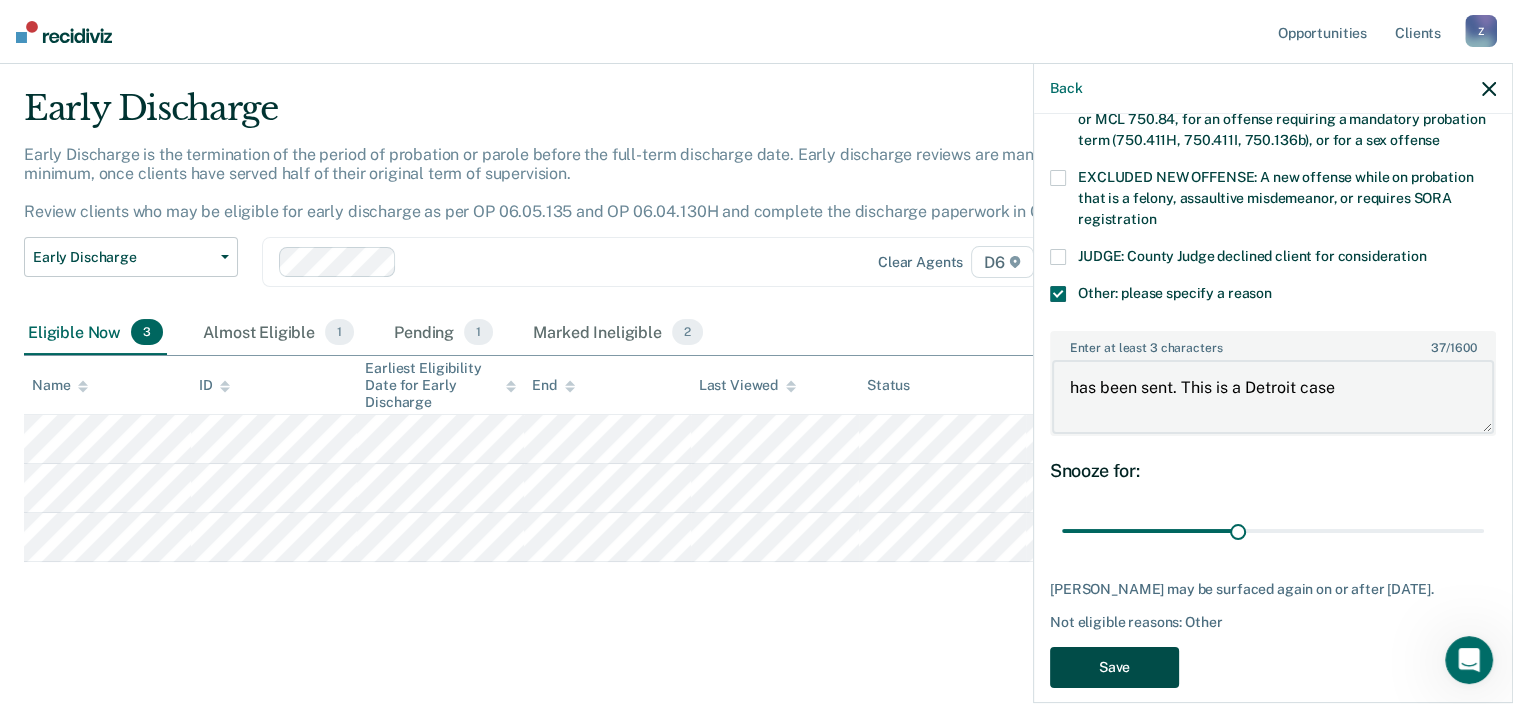 type on "has been sent. This is a Detroit case" 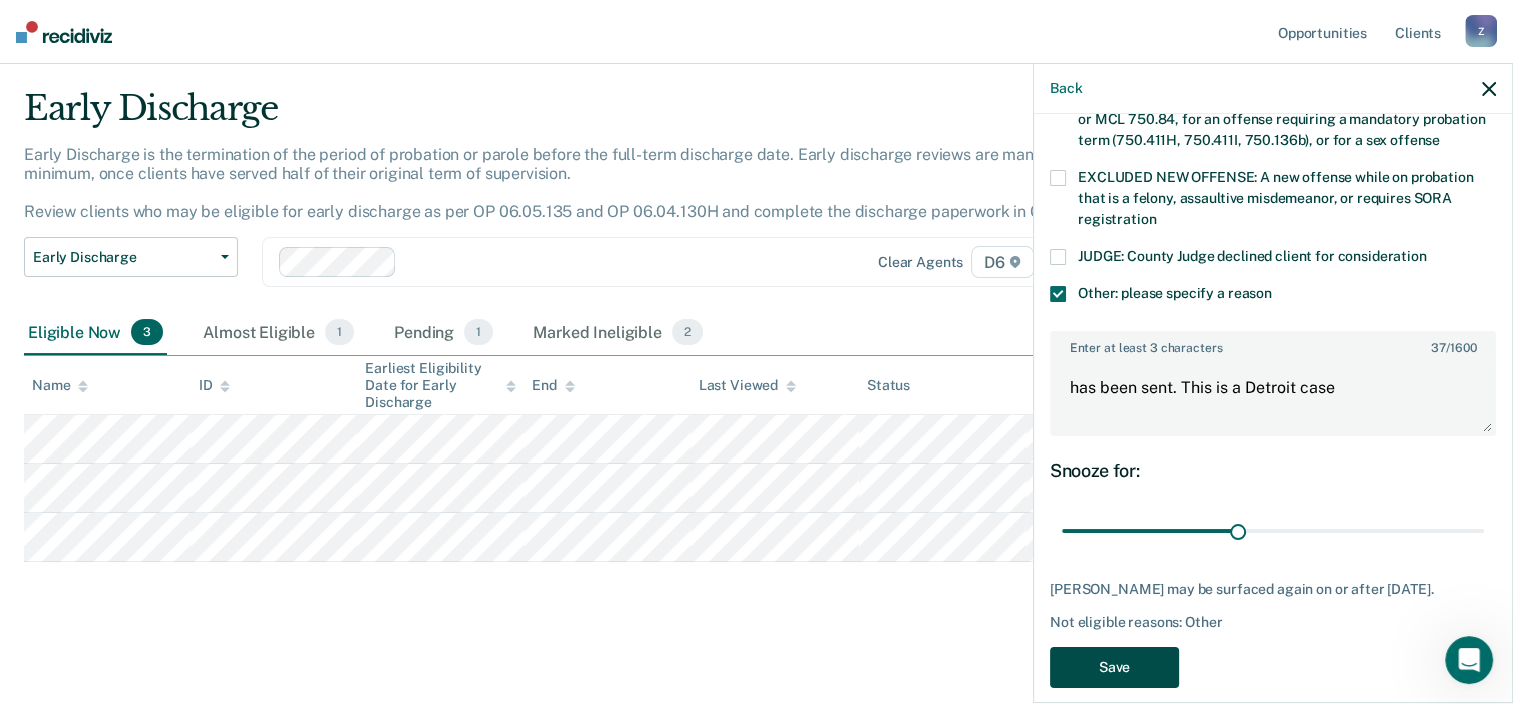 click on "Save" at bounding box center [1114, 667] 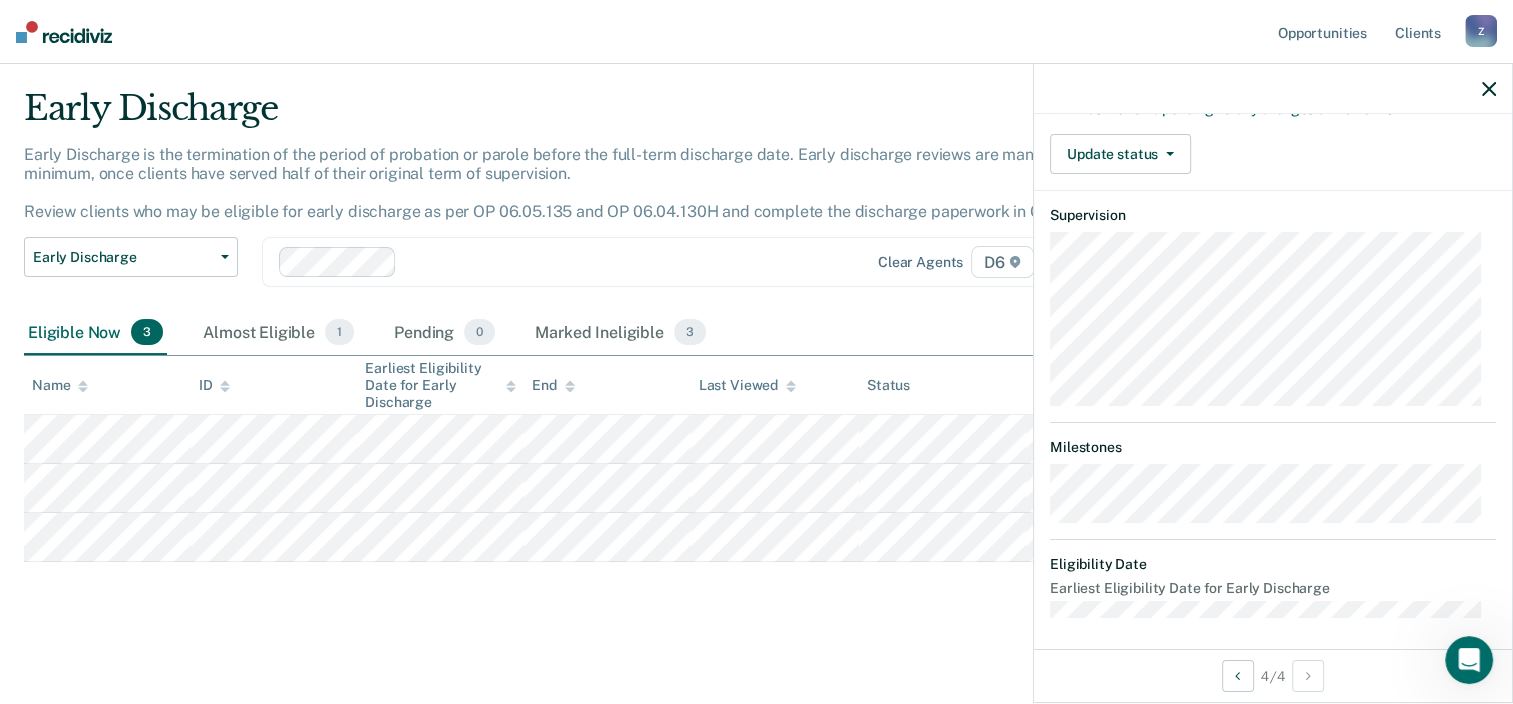 scroll, scrollTop: 54, scrollLeft: 0, axis: vertical 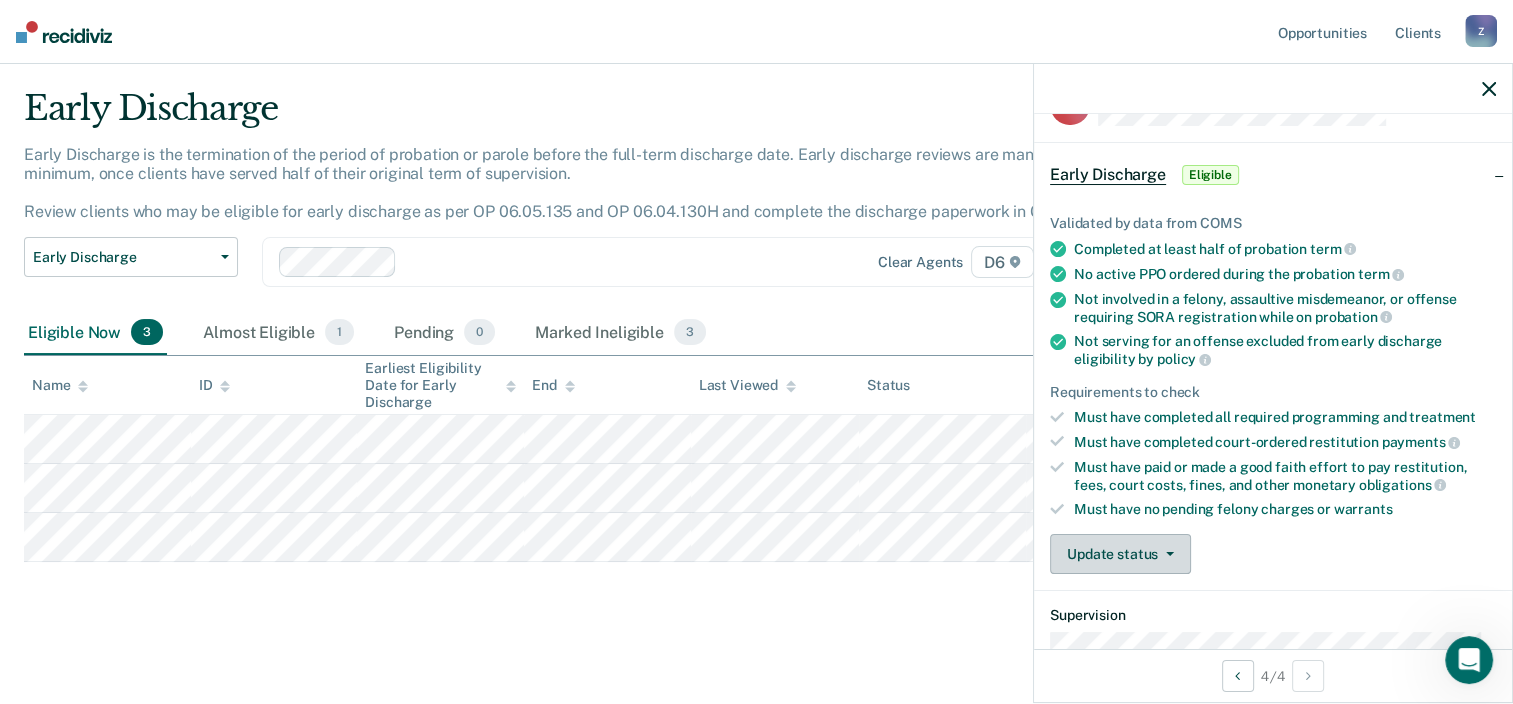 click 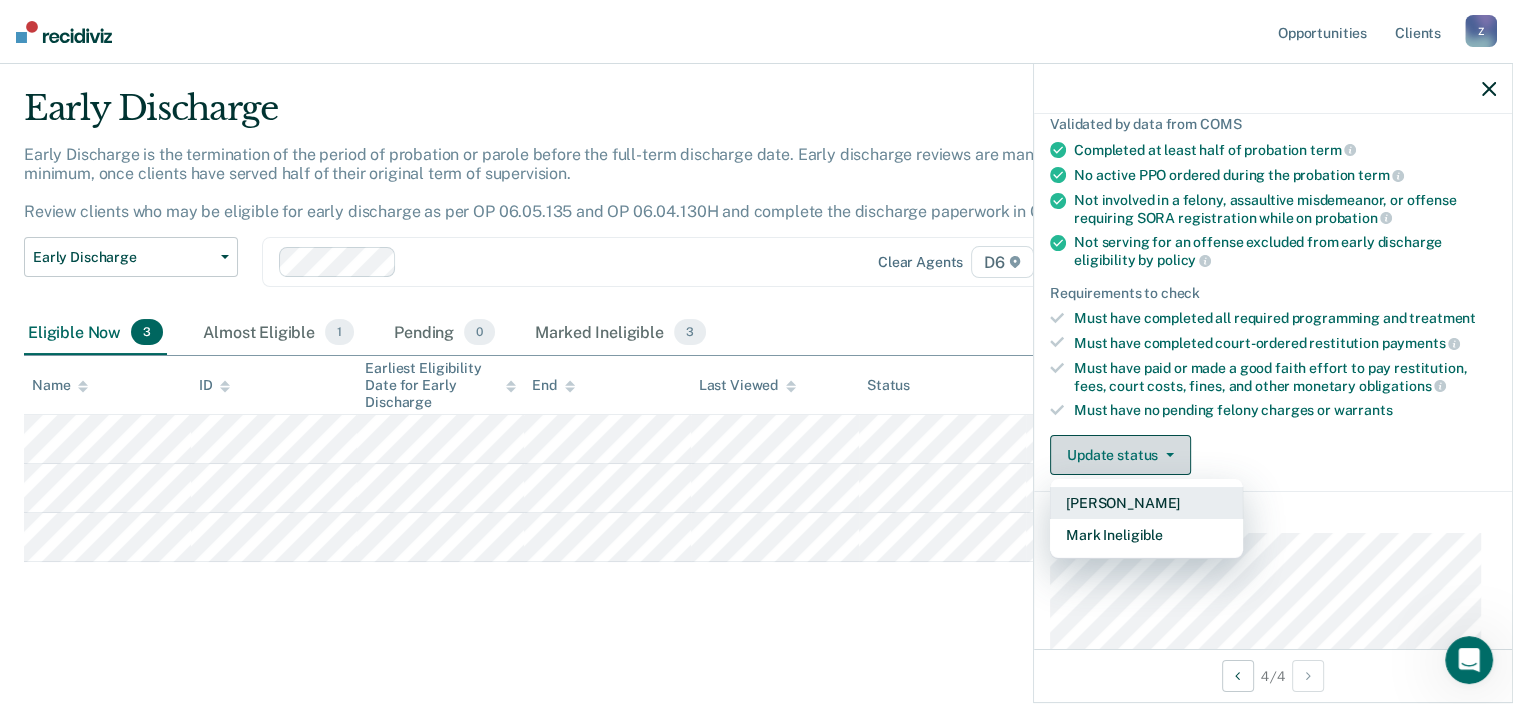 scroll, scrollTop: 154, scrollLeft: 0, axis: vertical 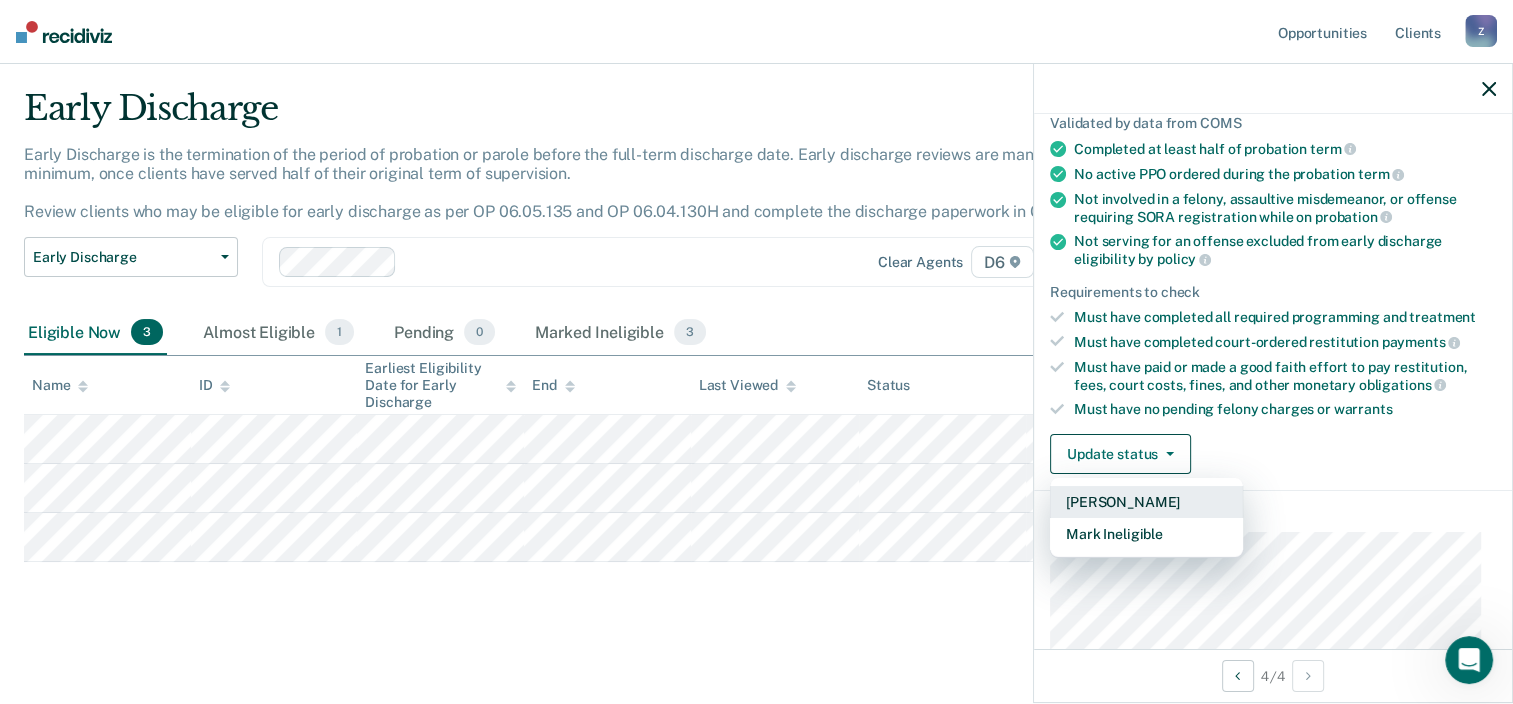 click on "[PERSON_NAME]" at bounding box center [1146, 502] 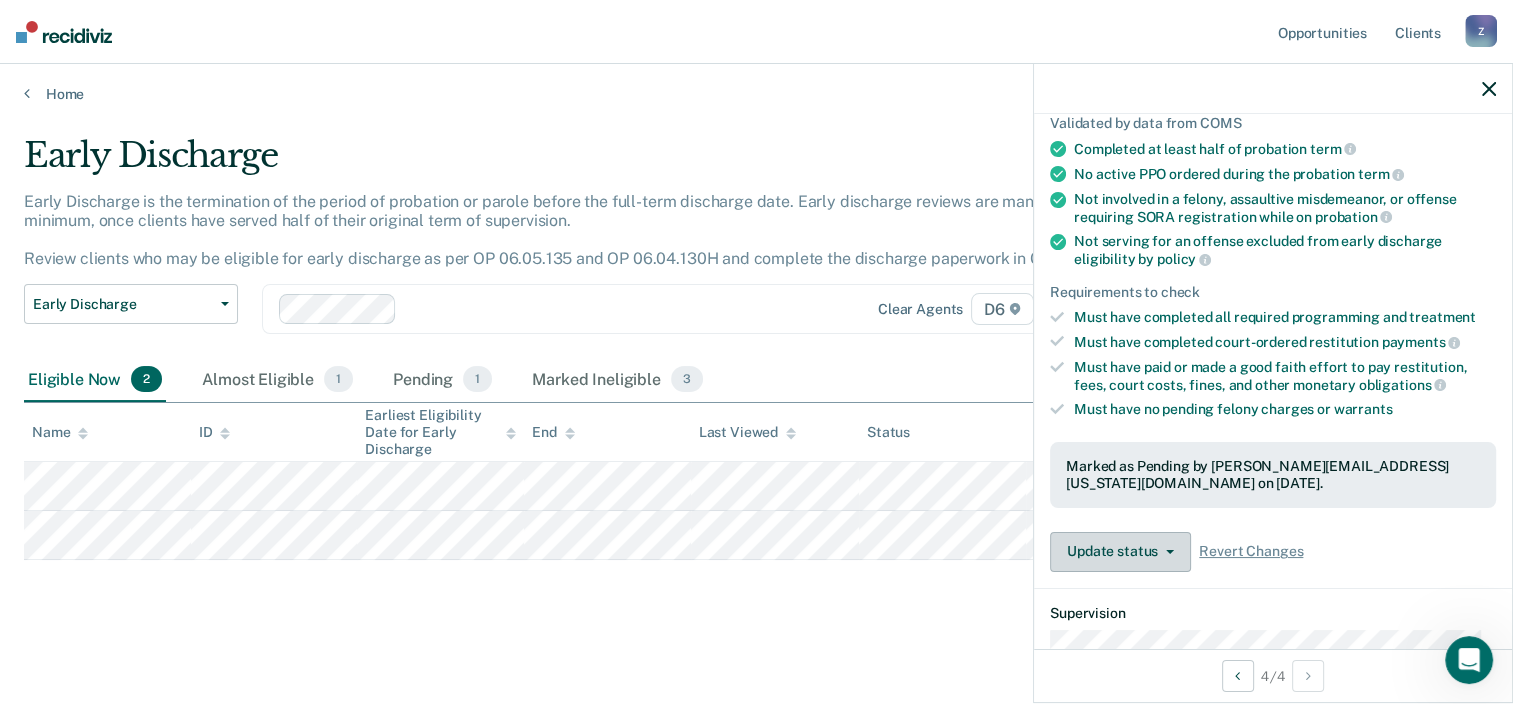 scroll, scrollTop: 1, scrollLeft: 0, axis: vertical 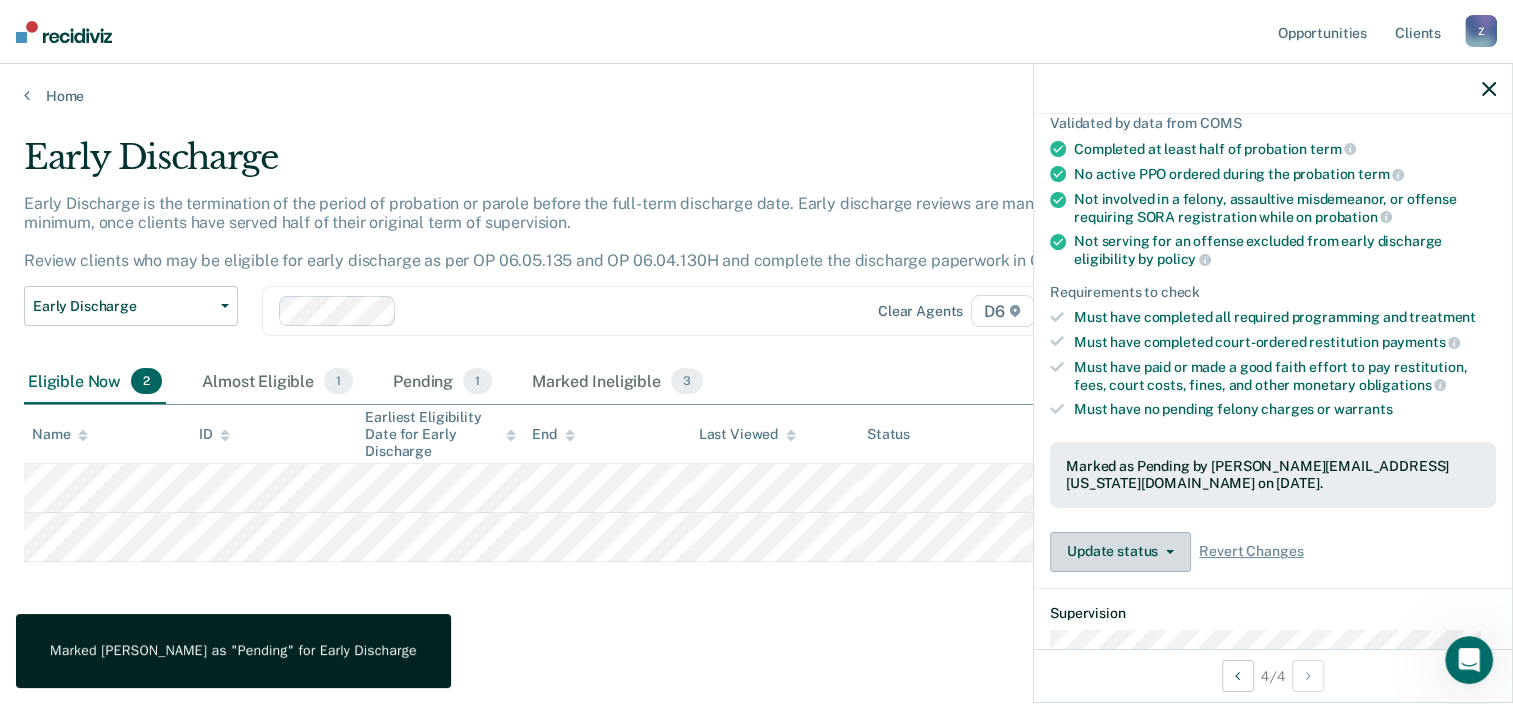 click on "Update status" at bounding box center [1120, 552] 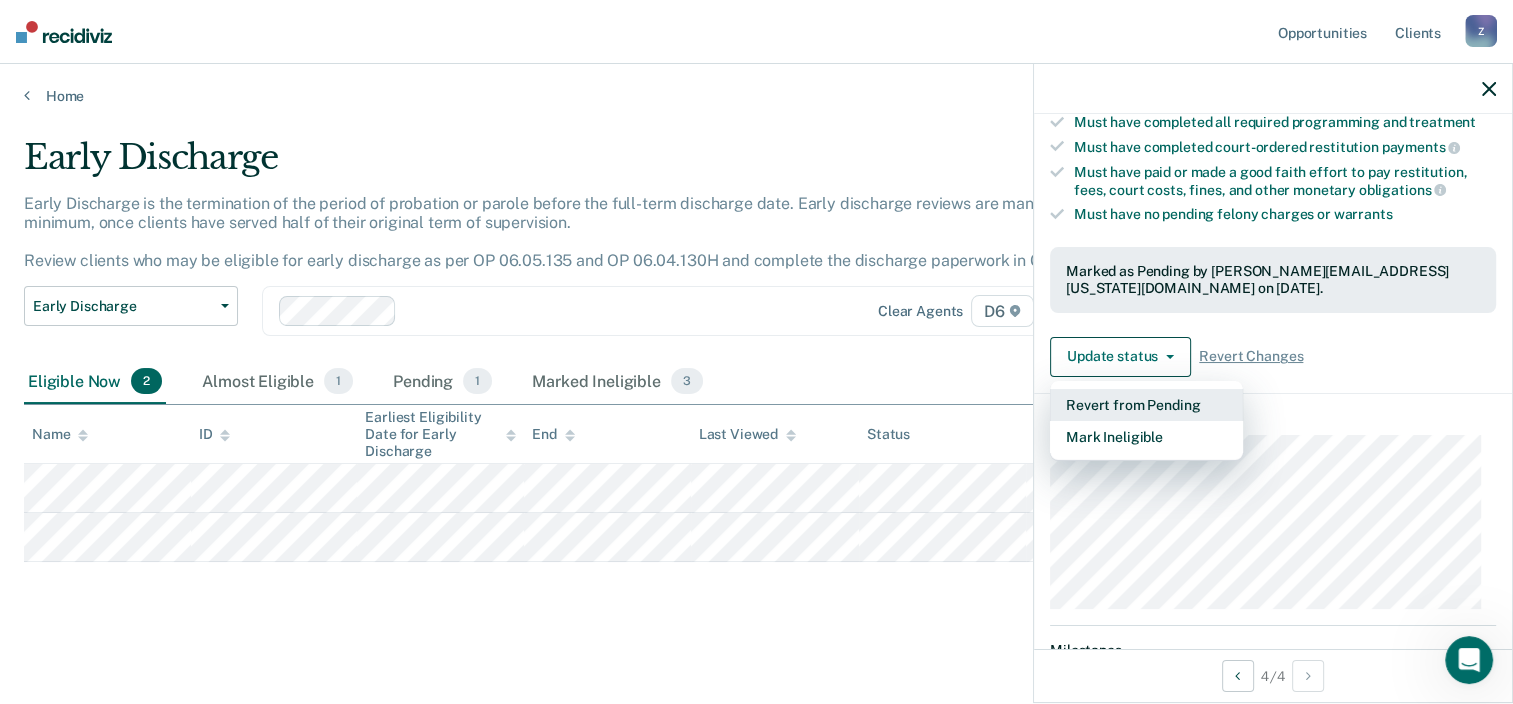 scroll, scrollTop: 354, scrollLeft: 0, axis: vertical 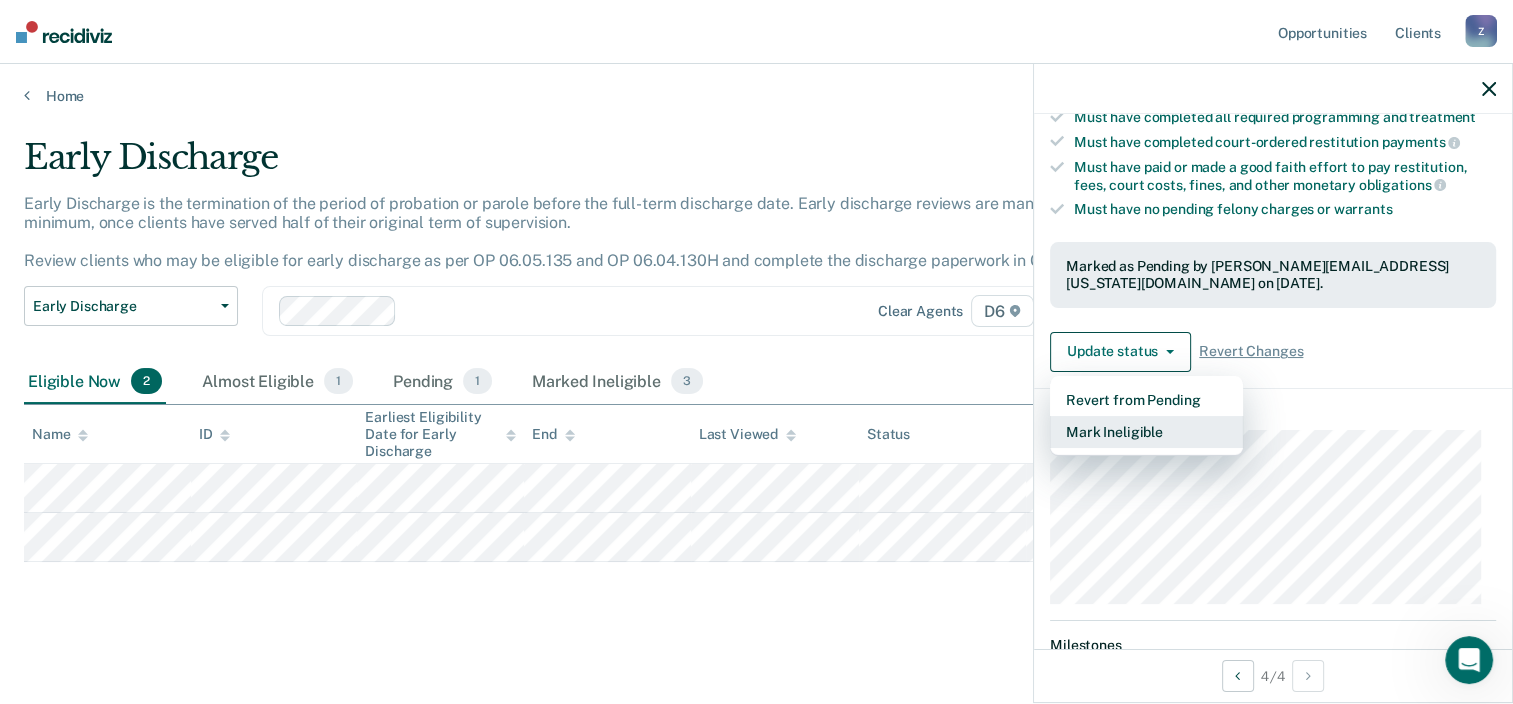 click on "Mark Ineligible" at bounding box center [1146, 432] 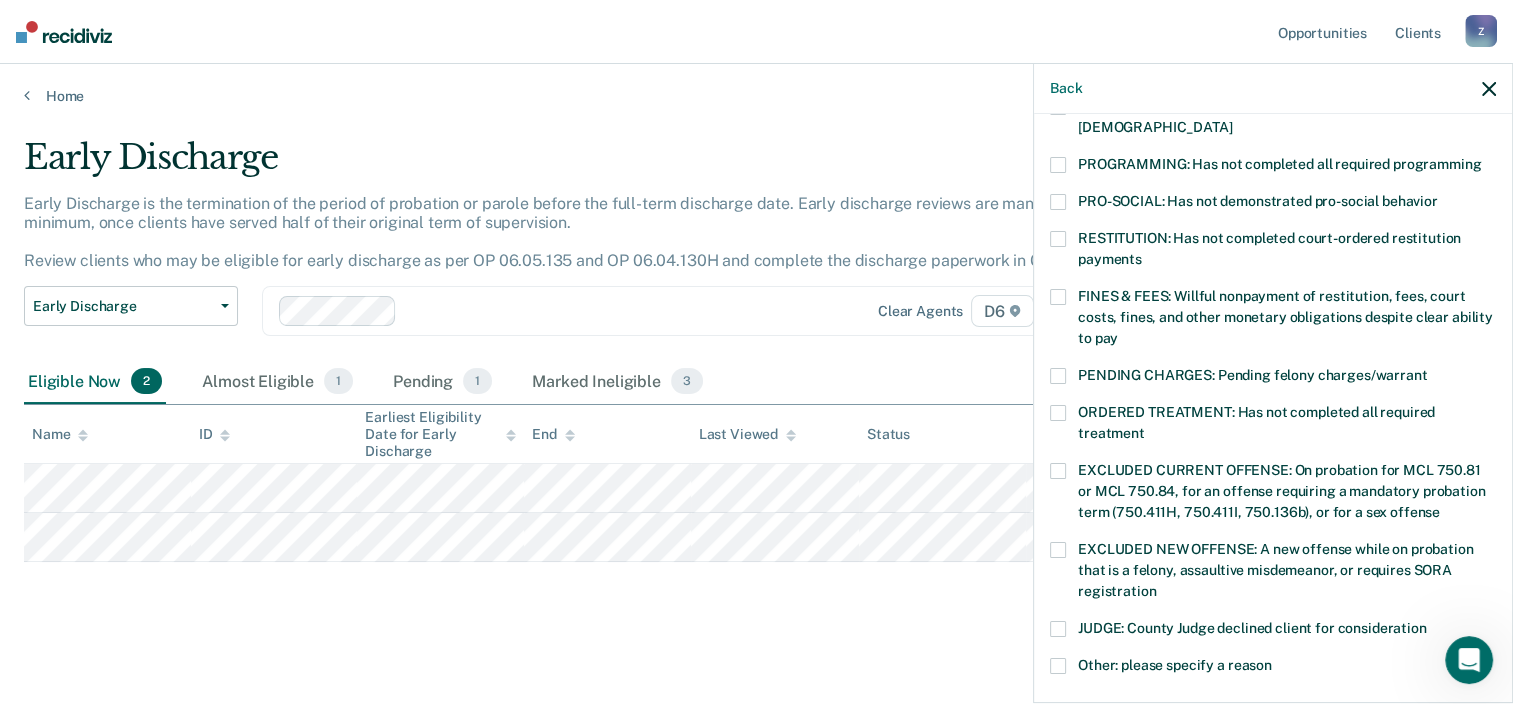 scroll, scrollTop: 454, scrollLeft: 0, axis: vertical 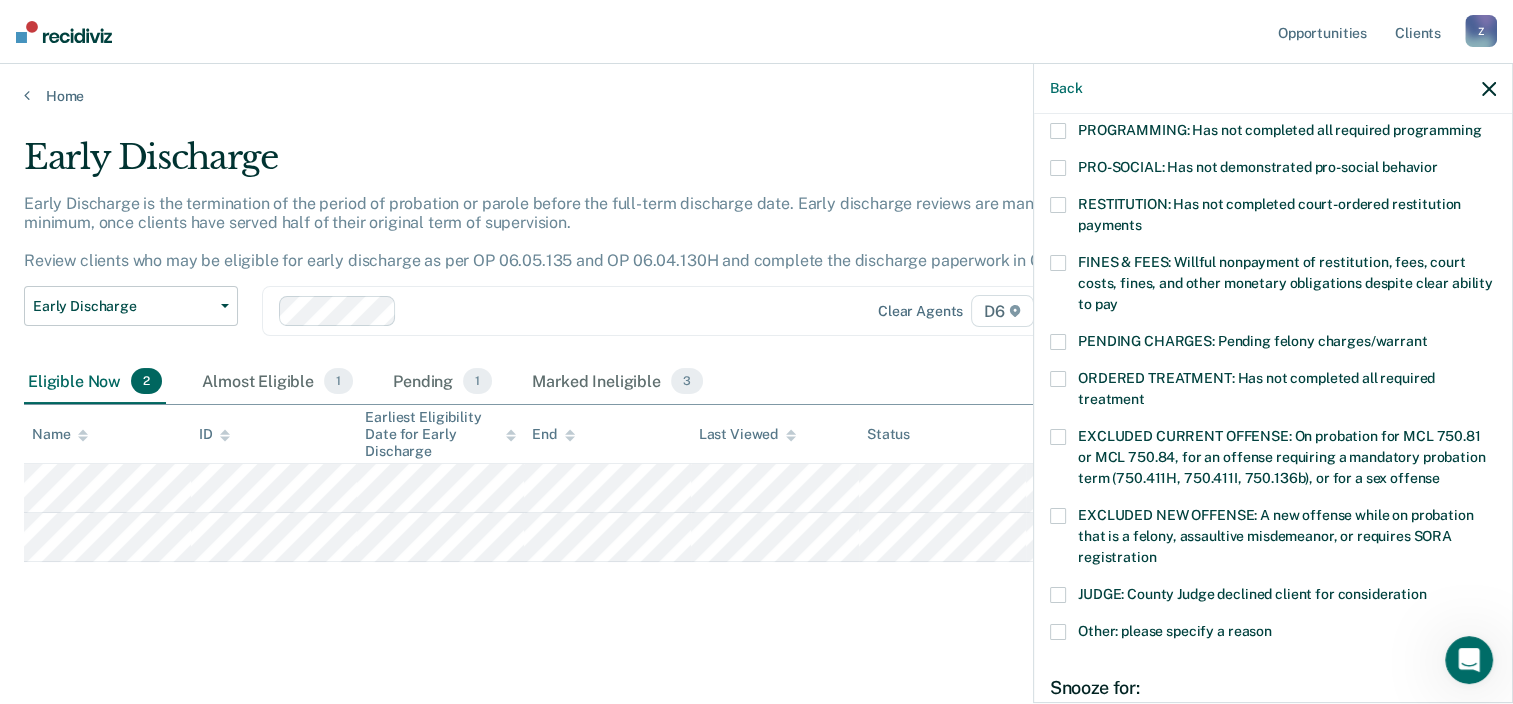 click at bounding box center [1058, 263] 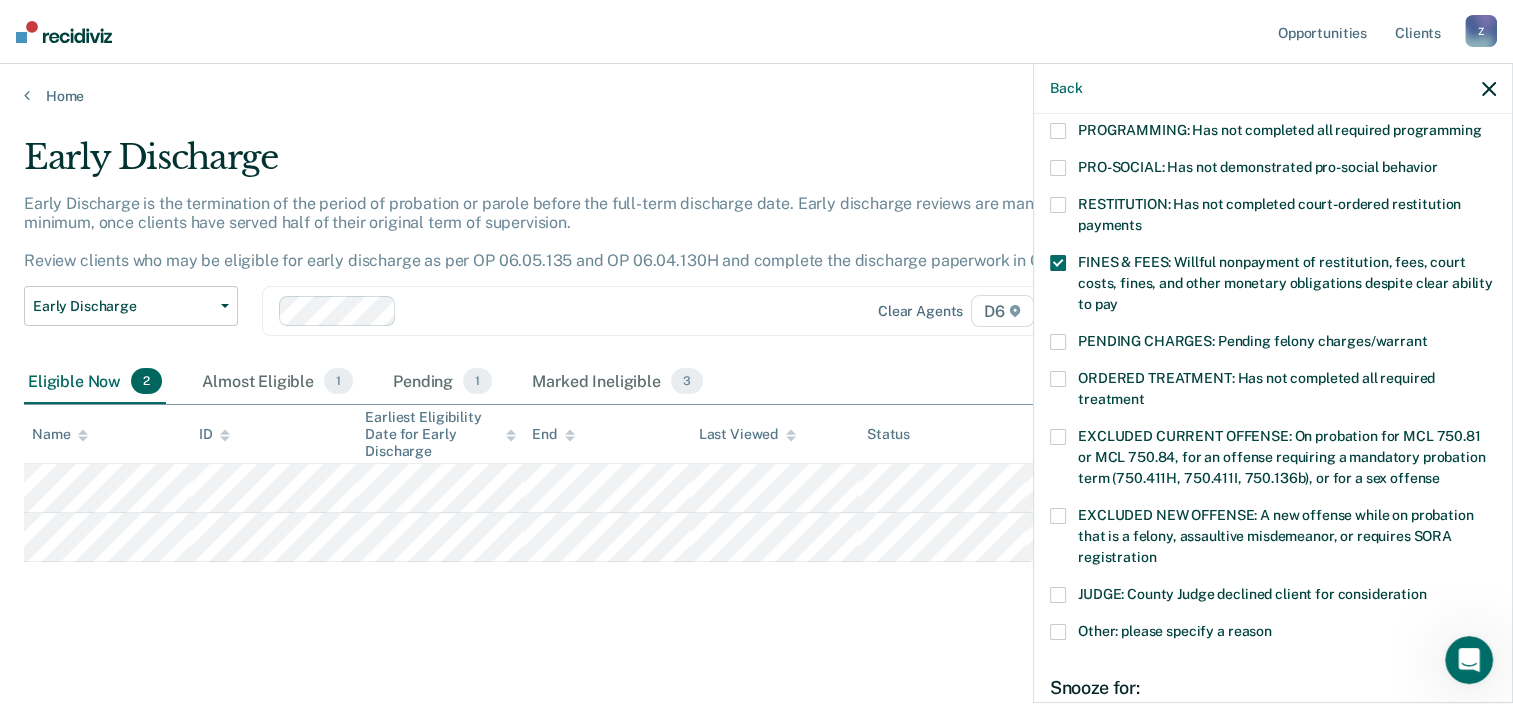 click at bounding box center [1058, 632] 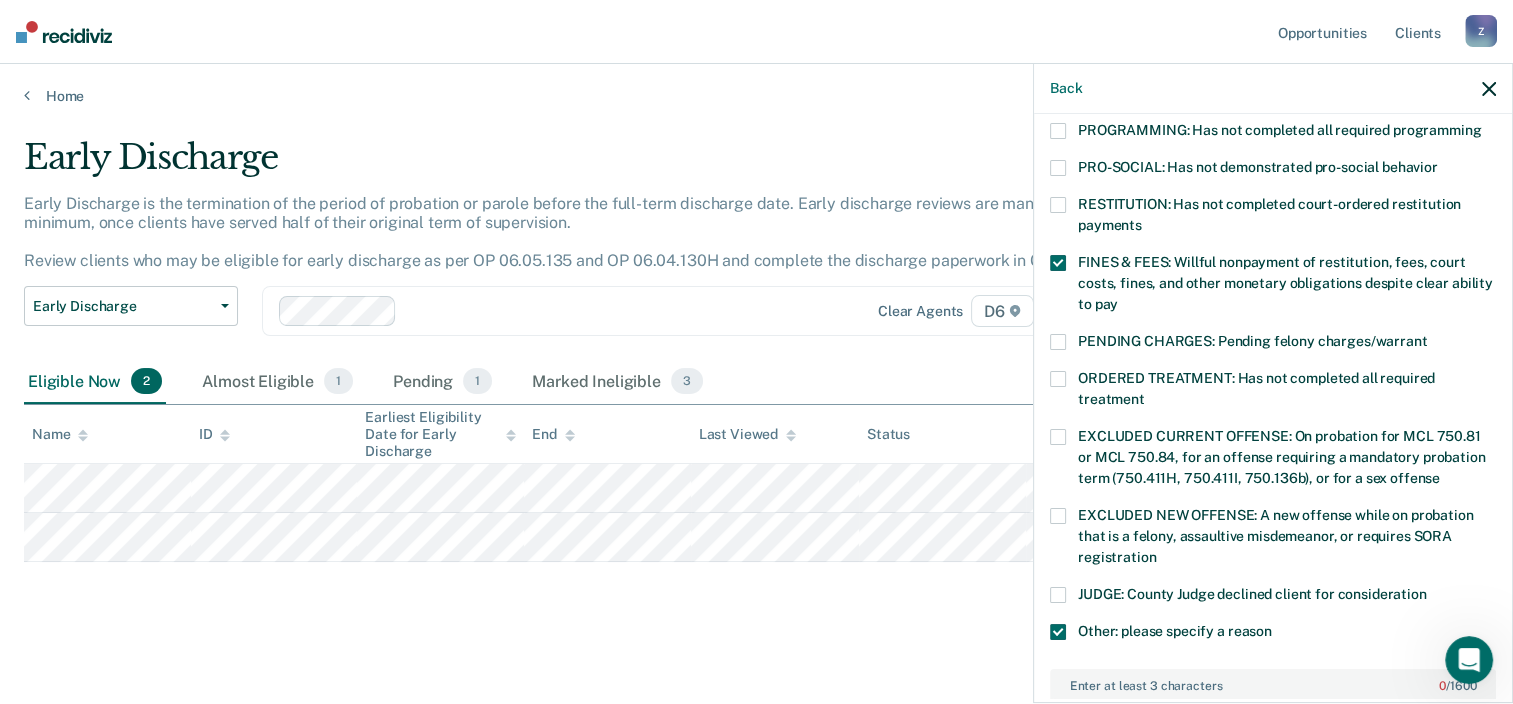 scroll, scrollTop: 754, scrollLeft: 0, axis: vertical 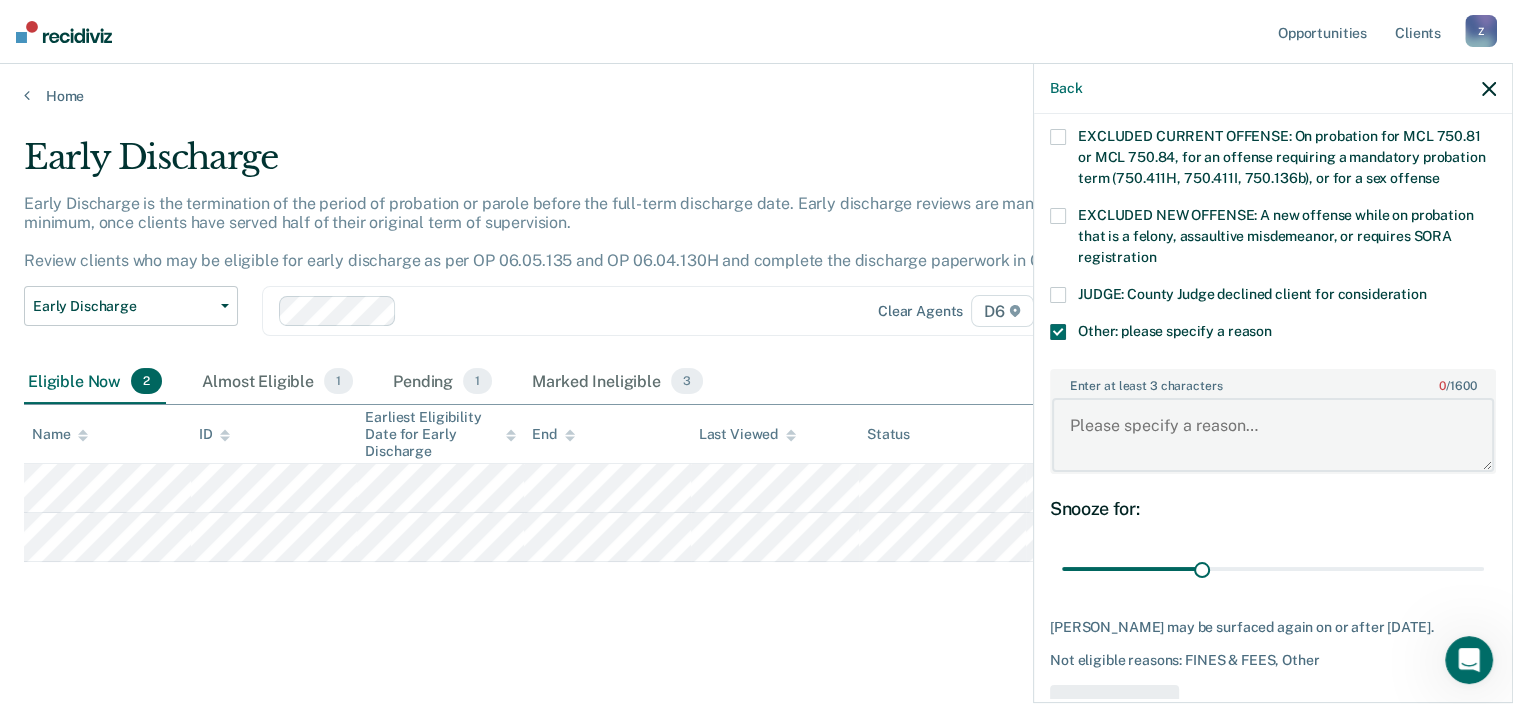 click on "Enter at least 3 characters 0  /  1600" at bounding box center [1273, 435] 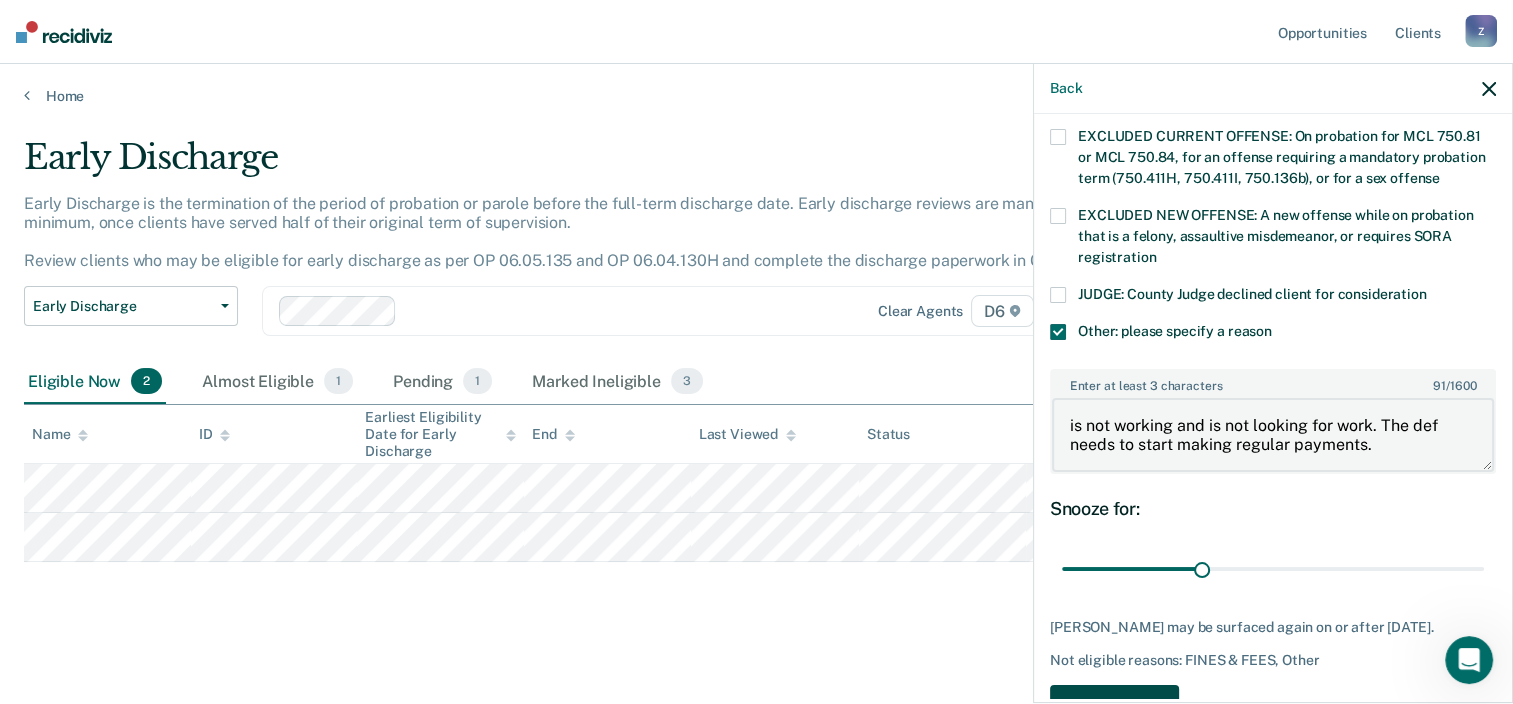 type on "is not working and is not looking for work. The def needs to start making regular payments." 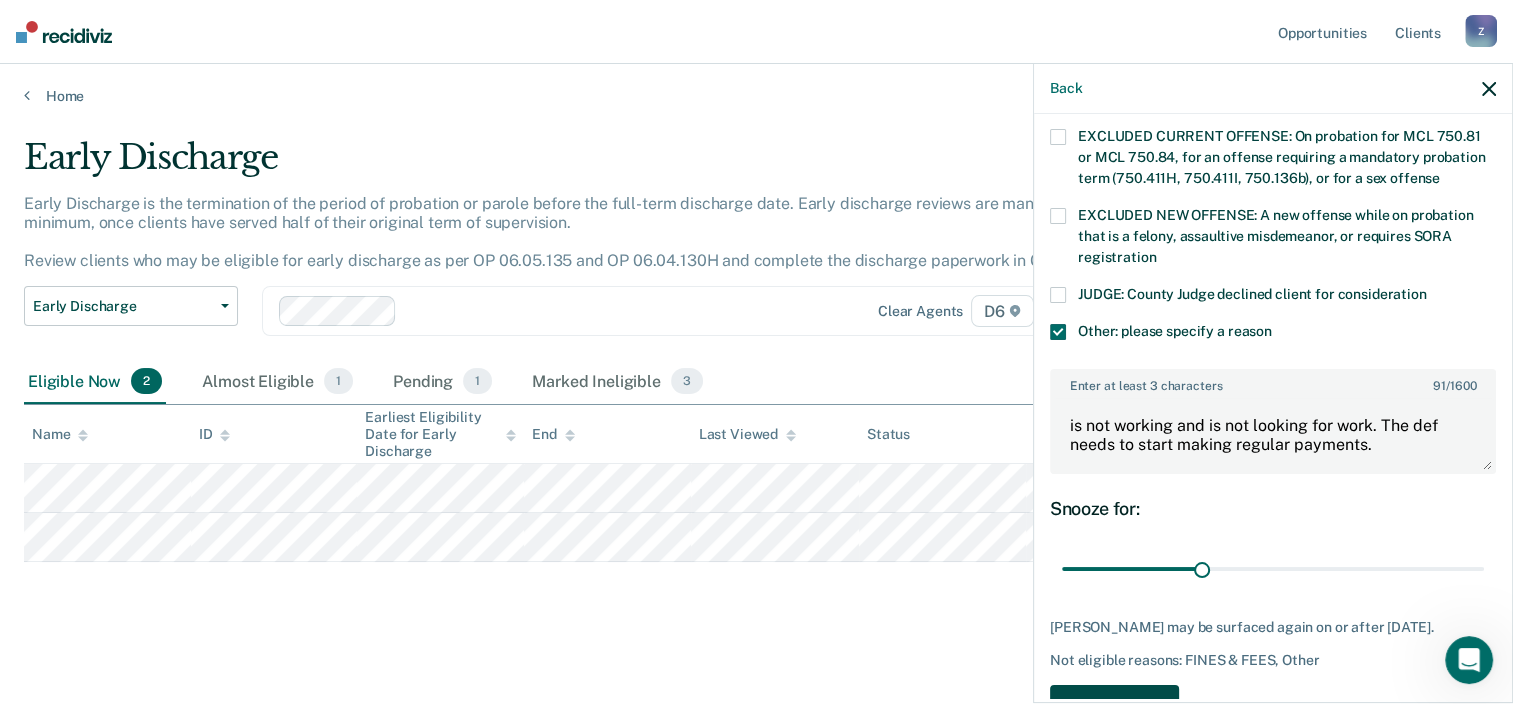 click on "Save" at bounding box center [1114, 705] 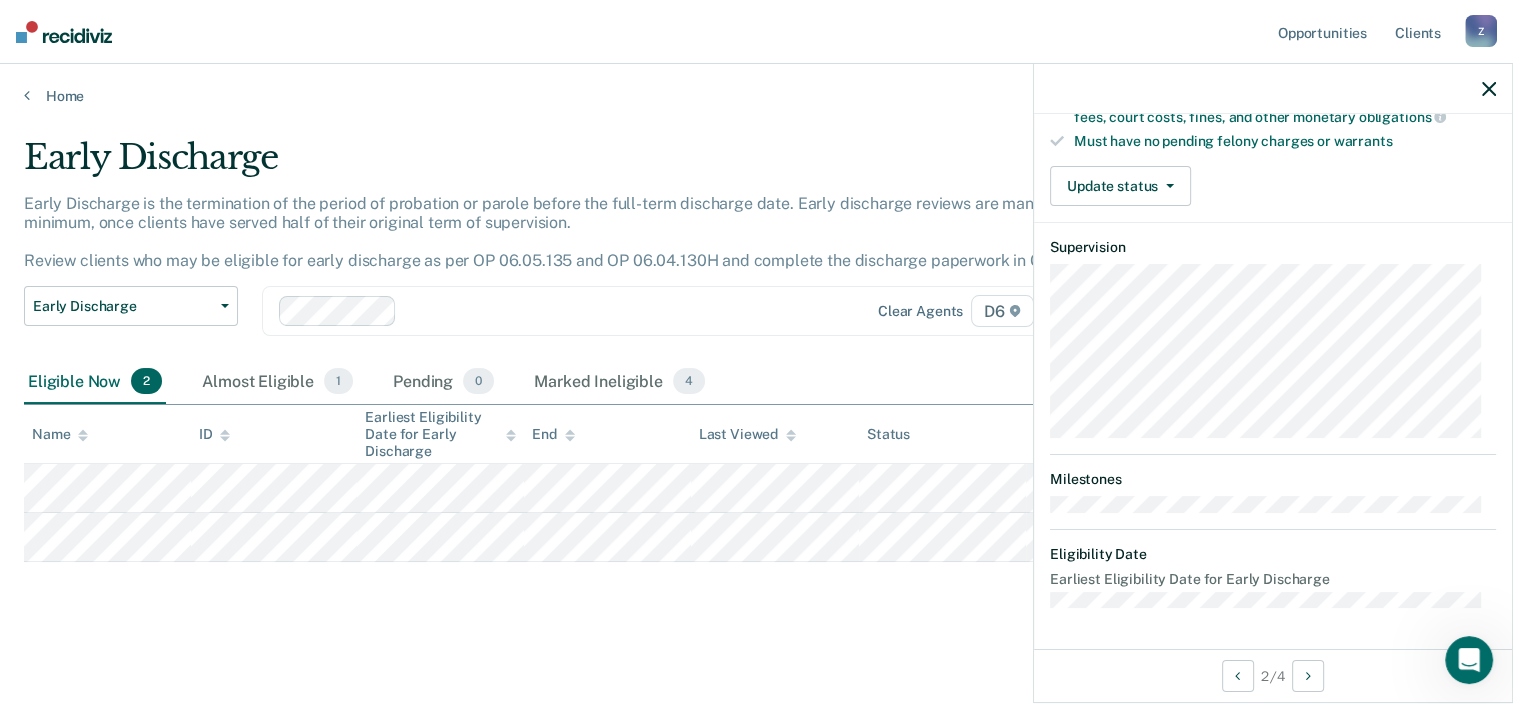 scroll, scrollTop: 413, scrollLeft: 0, axis: vertical 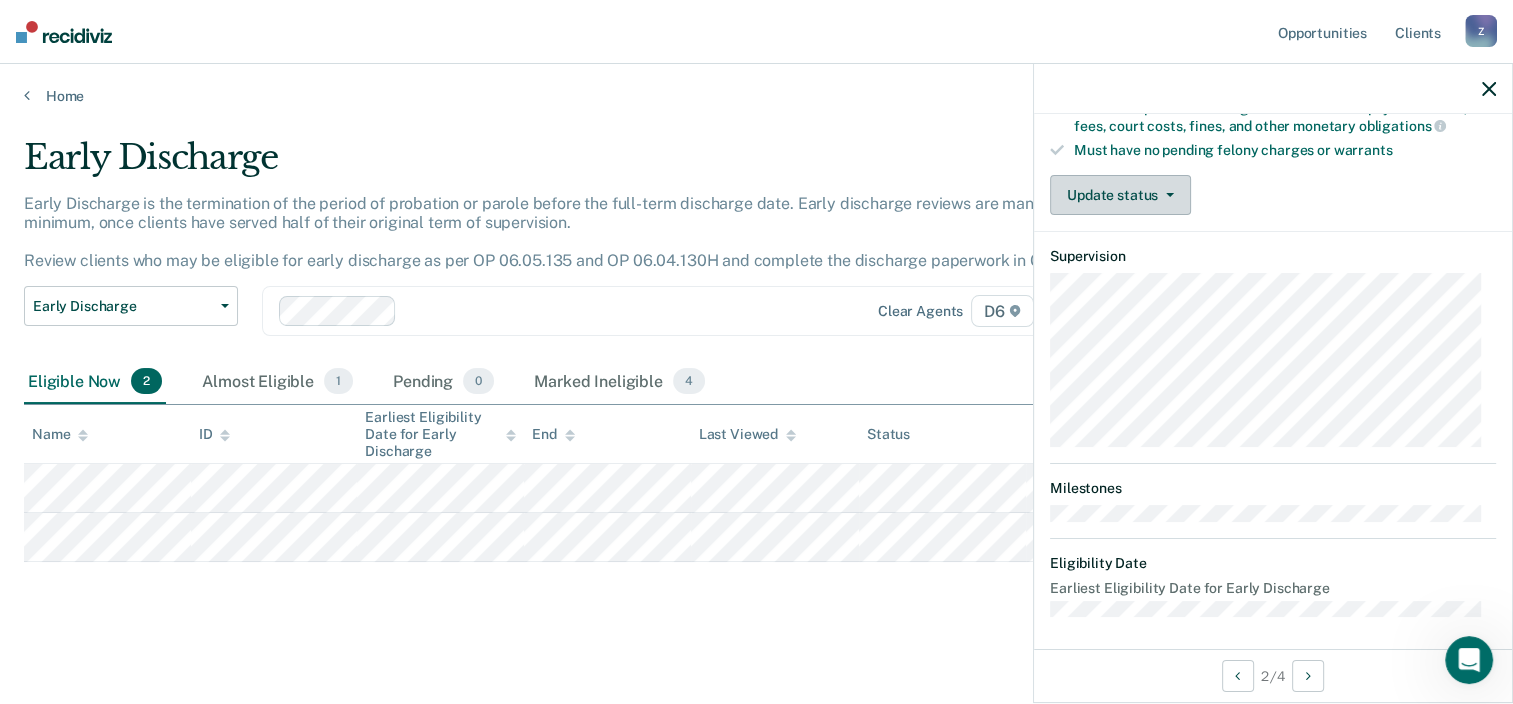 click on "Update status" at bounding box center (1120, 195) 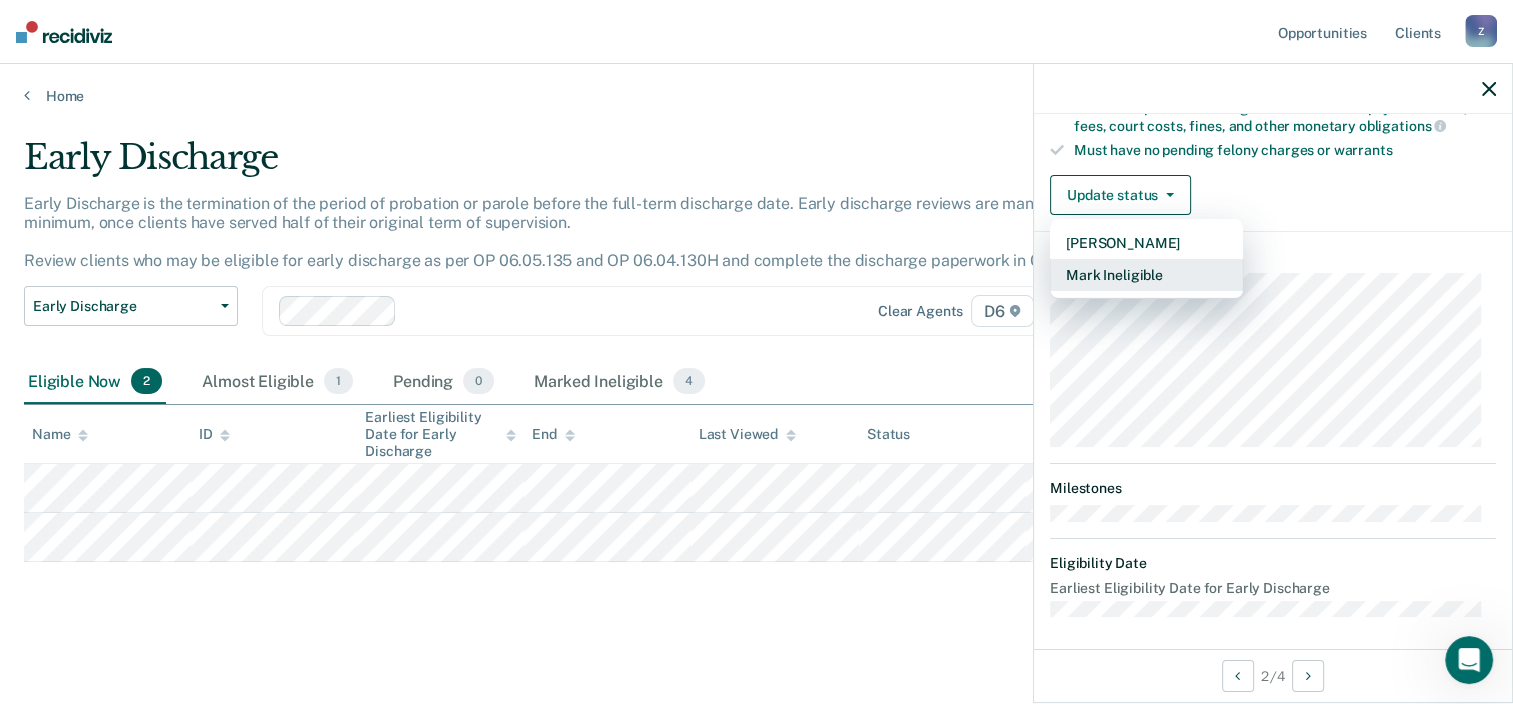 click on "Mark Ineligible" at bounding box center (1146, 275) 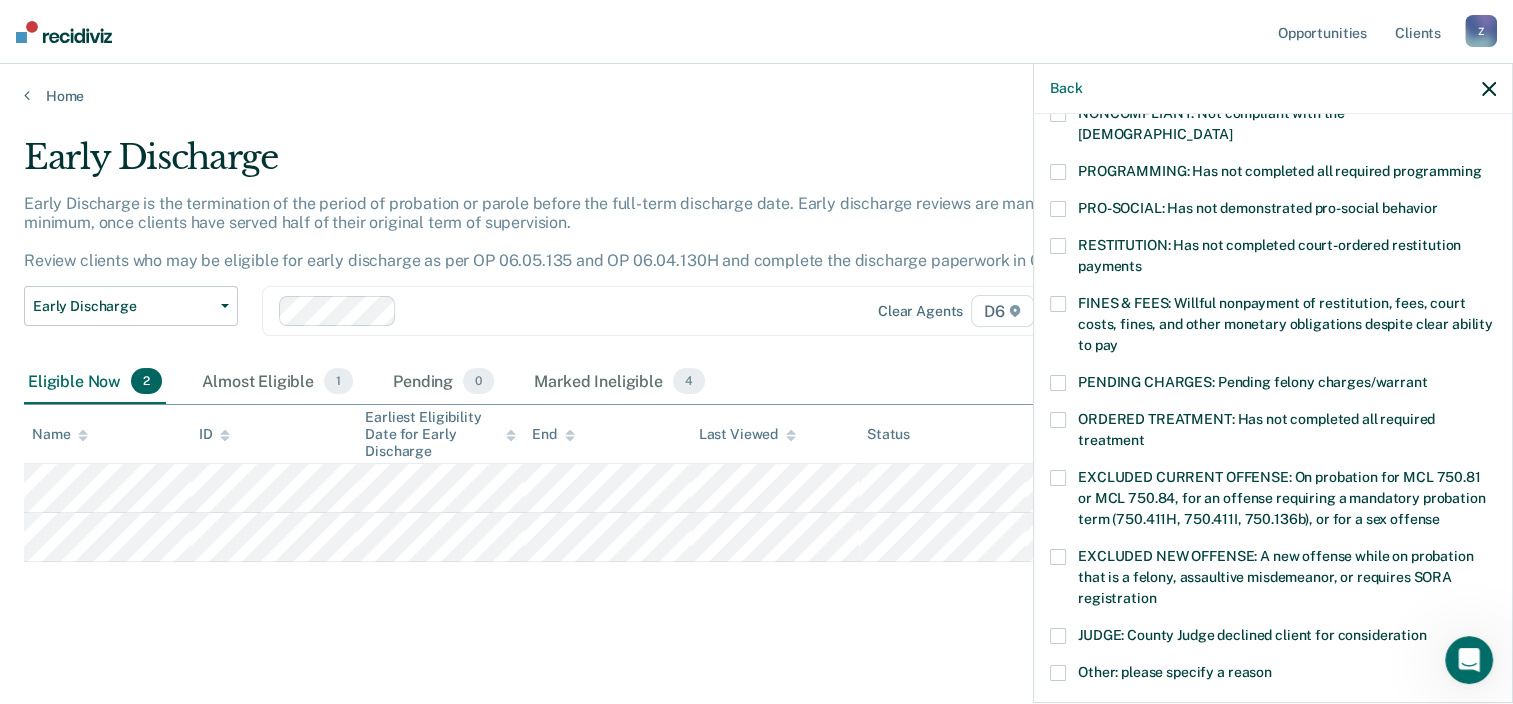 click at bounding box center [1058, 172] 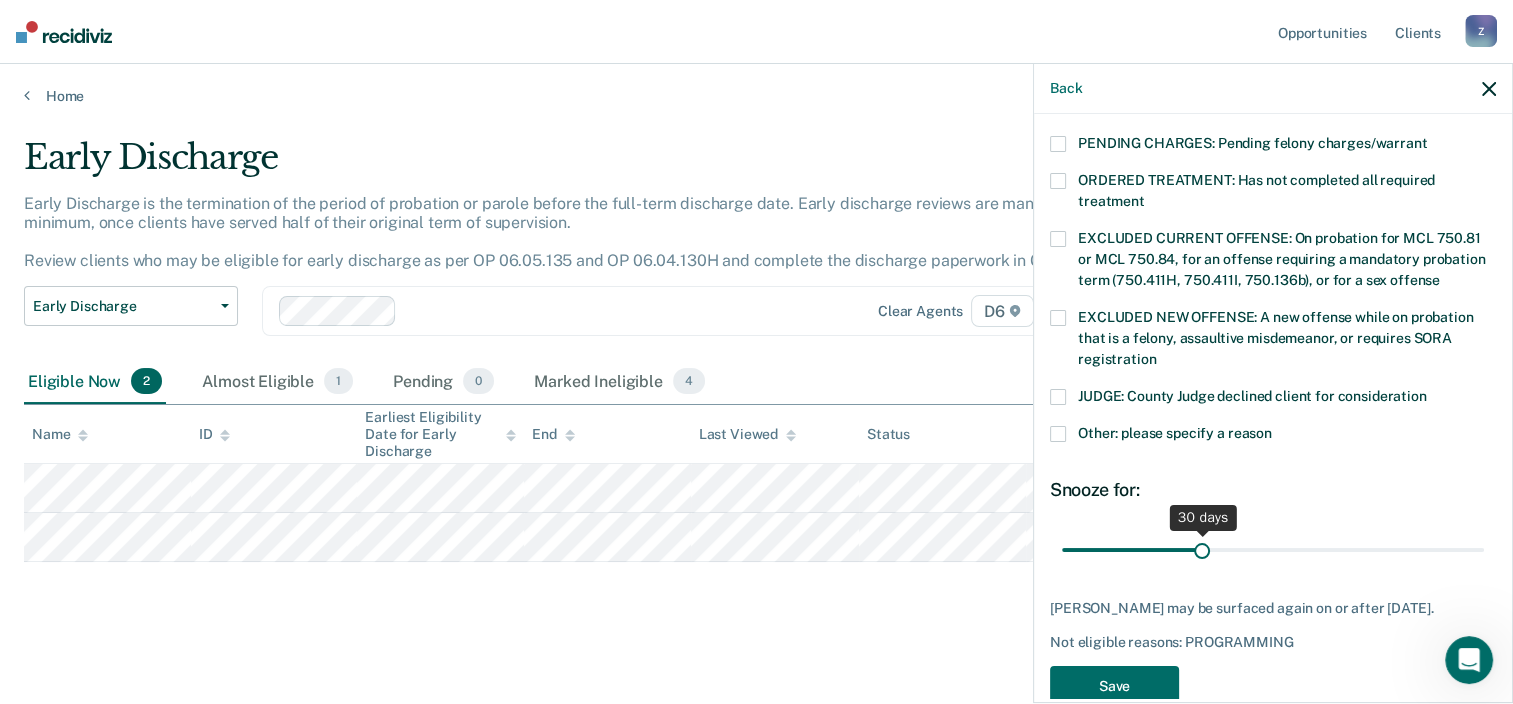 scroll, scrollTop: 672, scrollLeft: 0, axis: vertical 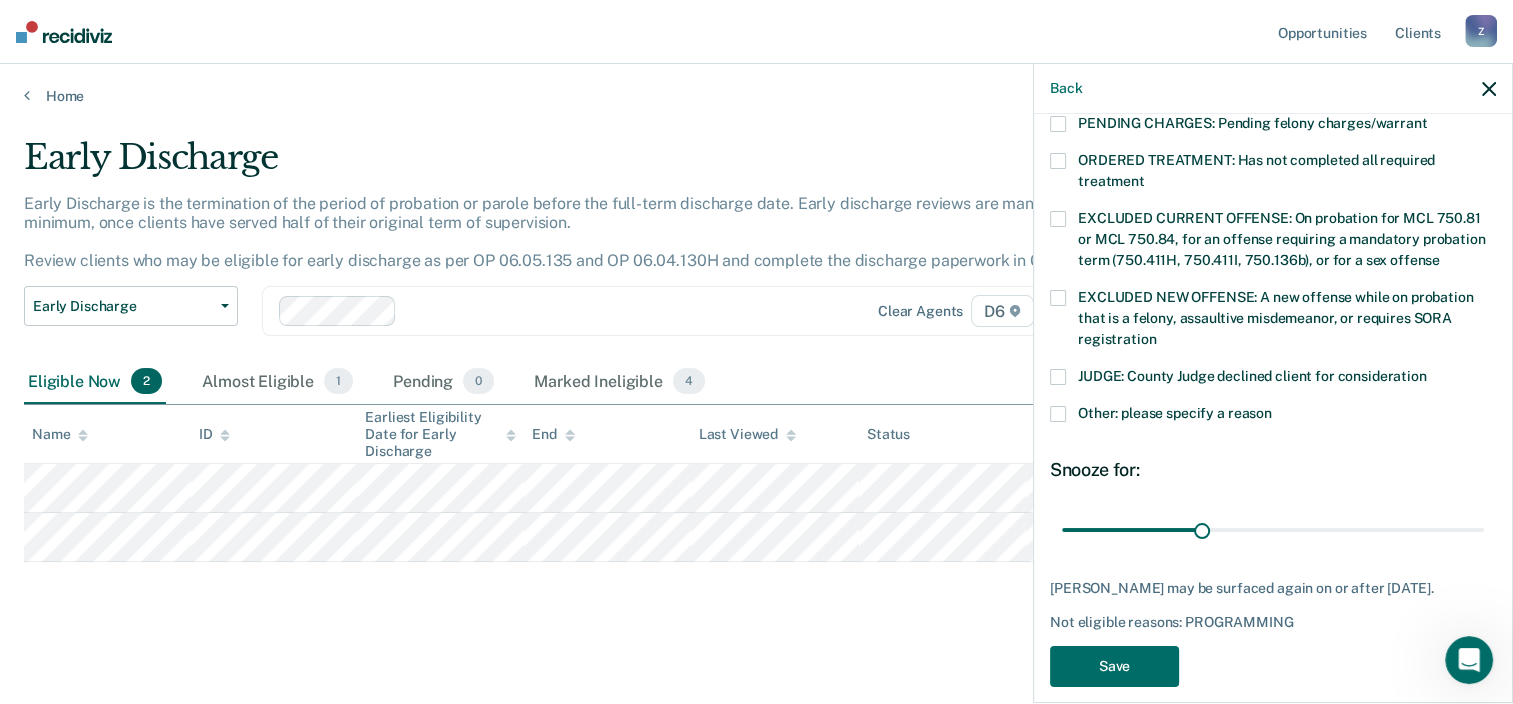 click at bounding box center [1058, 414] 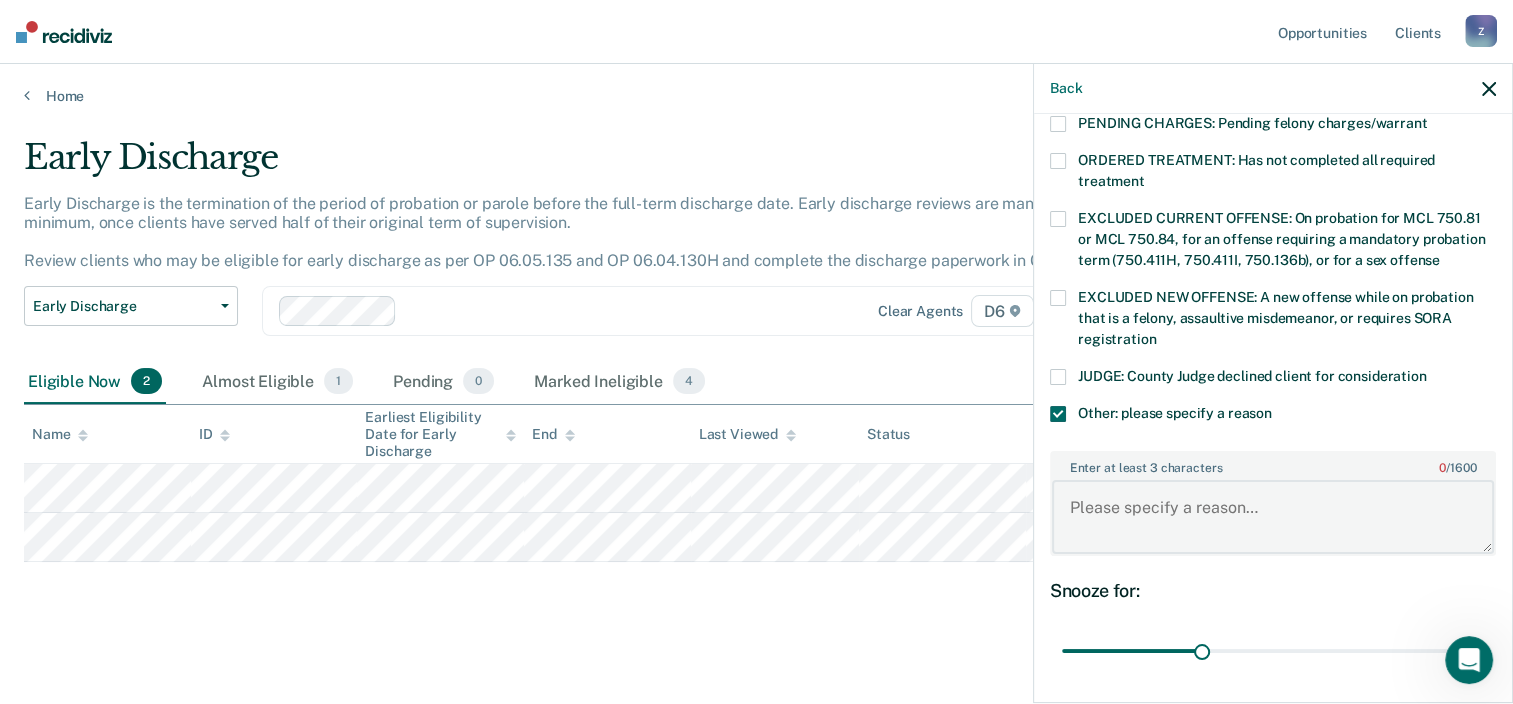 click on "Enter at least 3 characters 0  /  1600" at bounding box center (1273, 517) 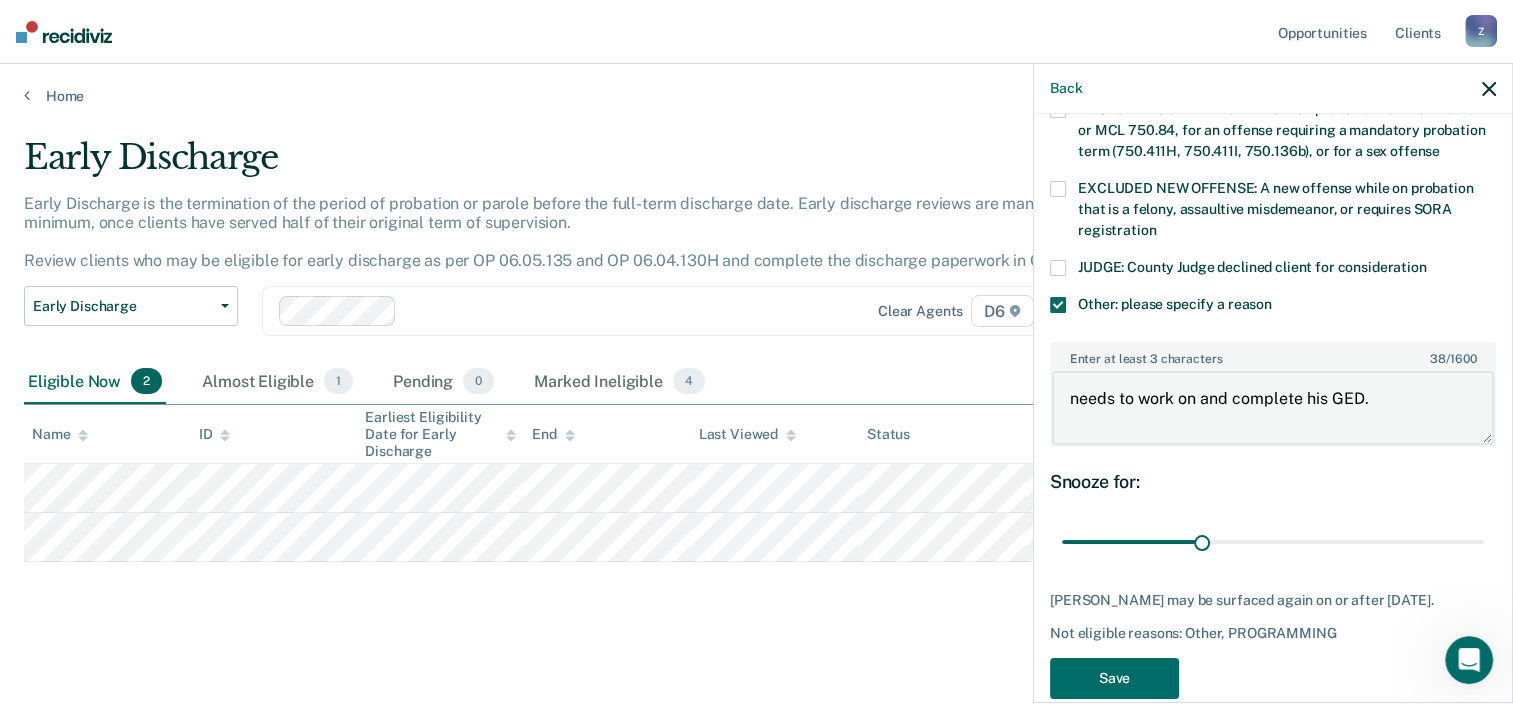 scroll, scrollTop: 792, scrollLeft: 0, axis: vertical 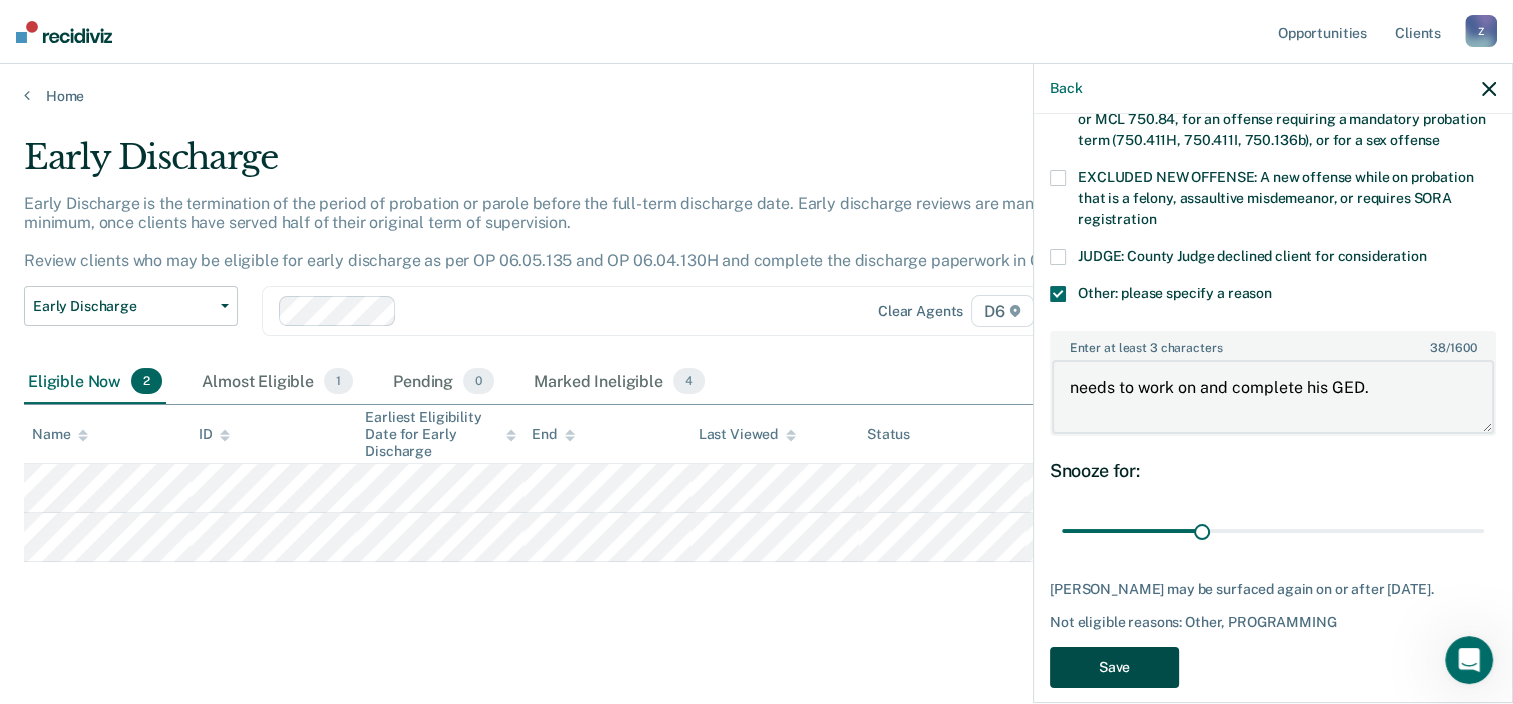 type on "needs to work on and complete his GED." 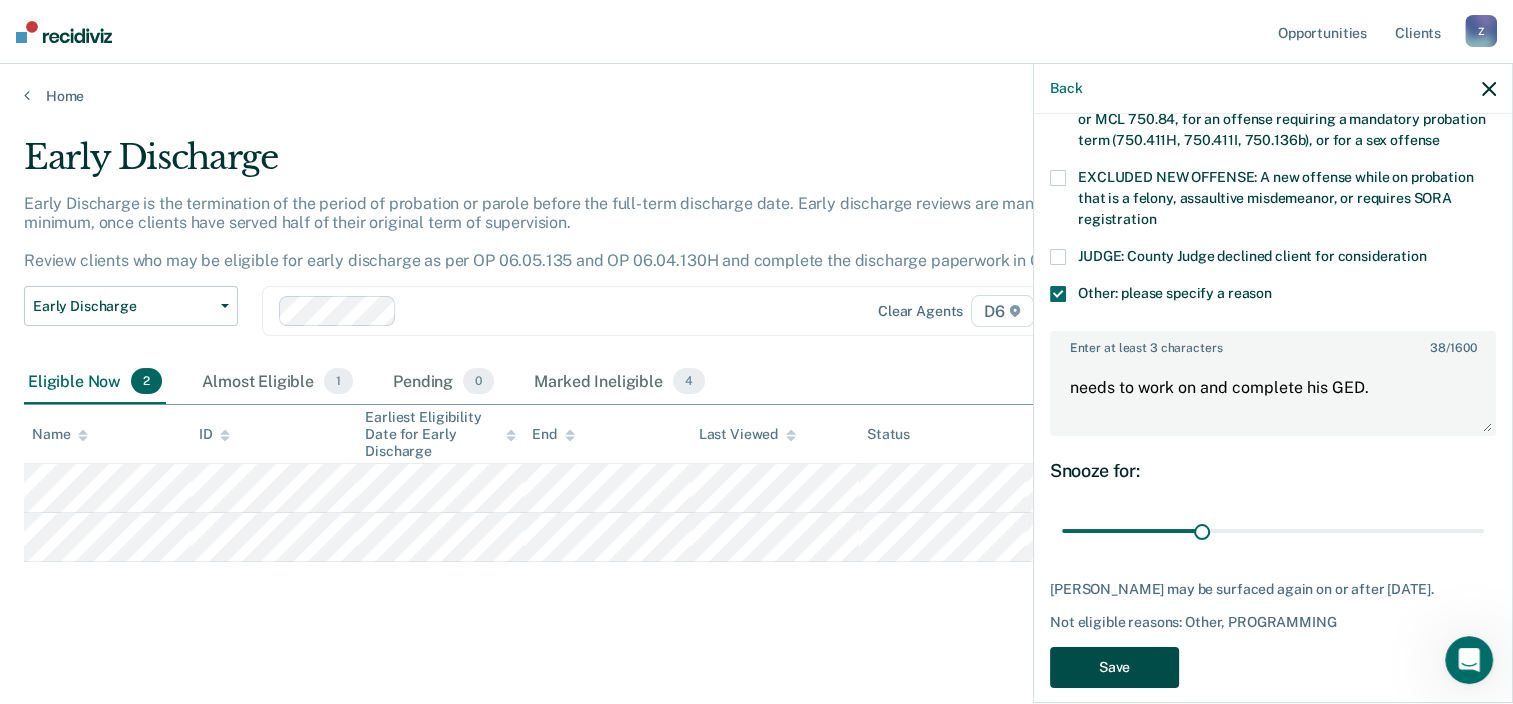 click on "Save" at bounding box center [1114, 667] 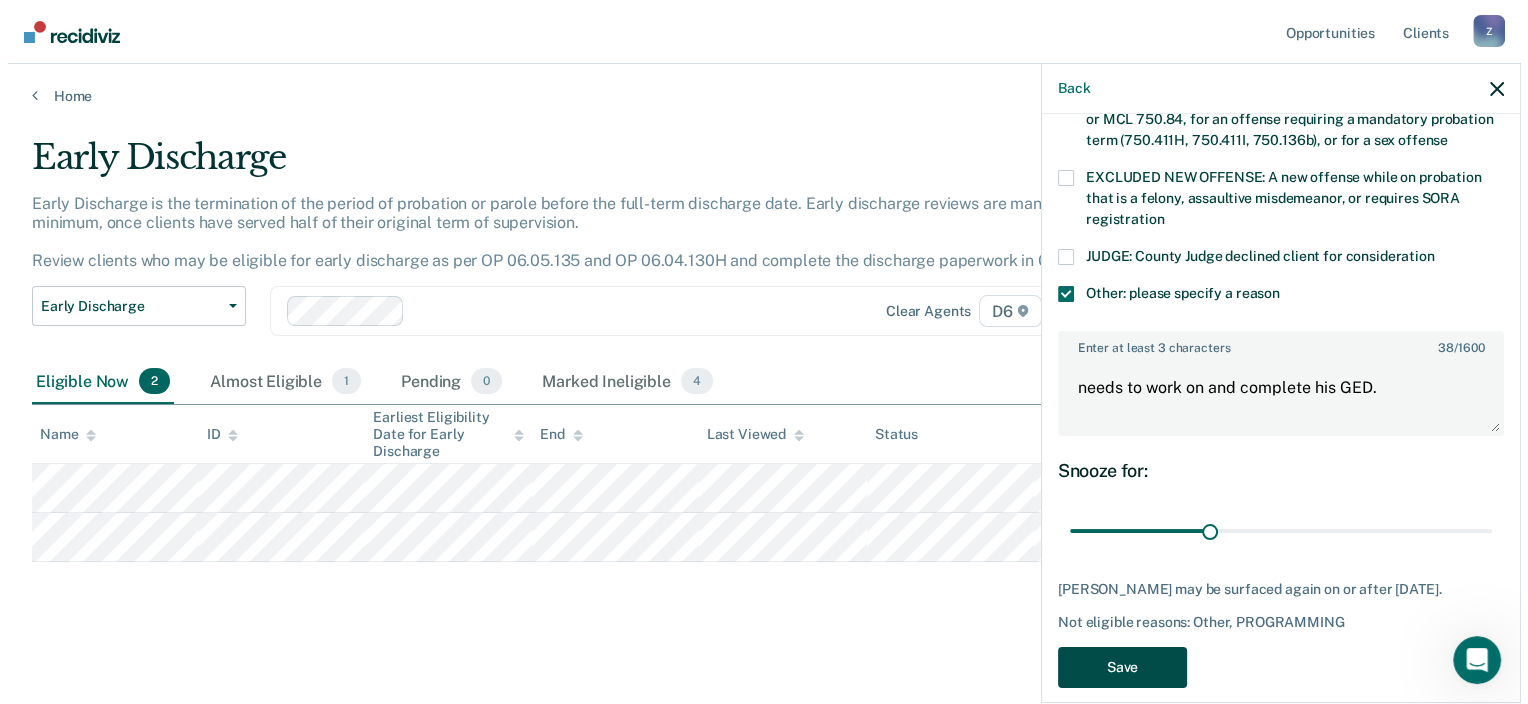 scroll, scrollTop: 0, scrollLeft: 0, axis: both 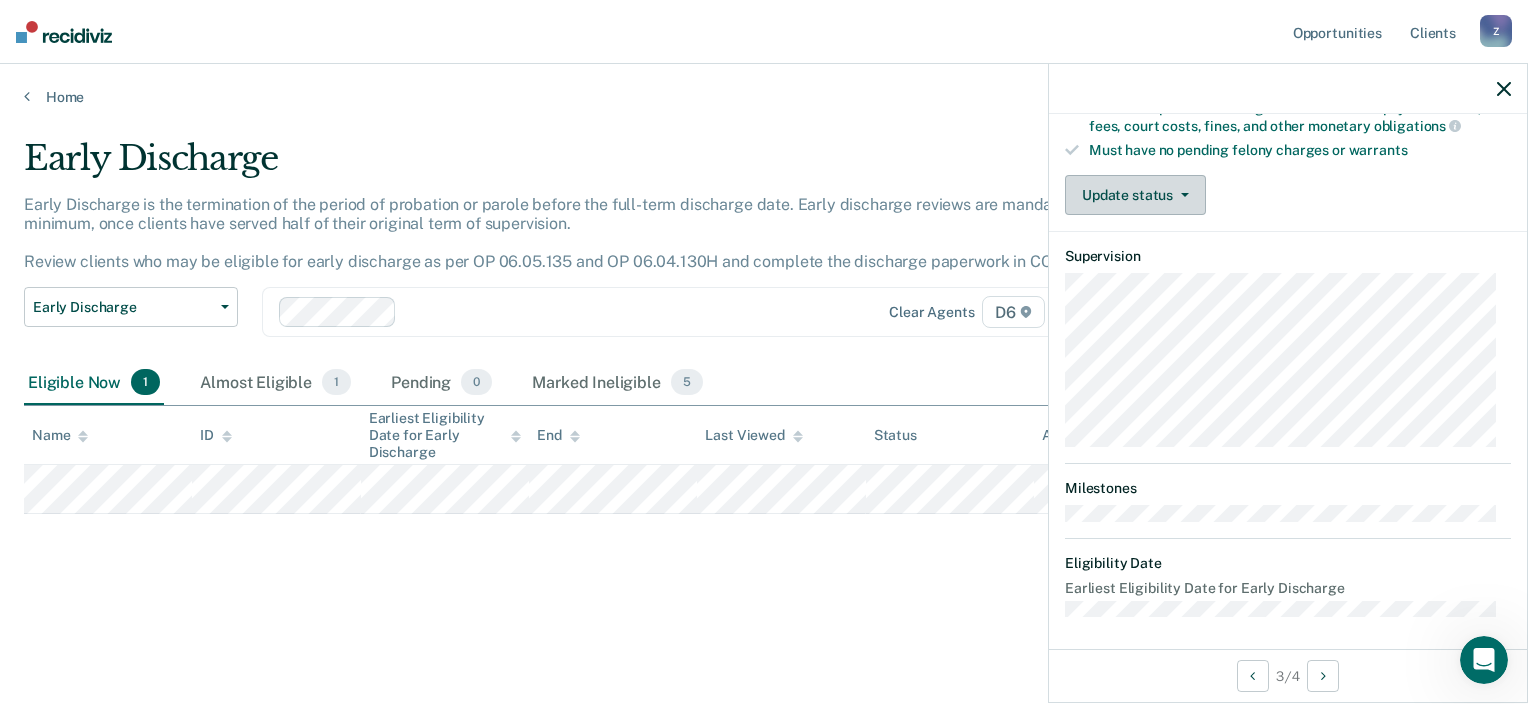 click at bounding box center (1181, 195) 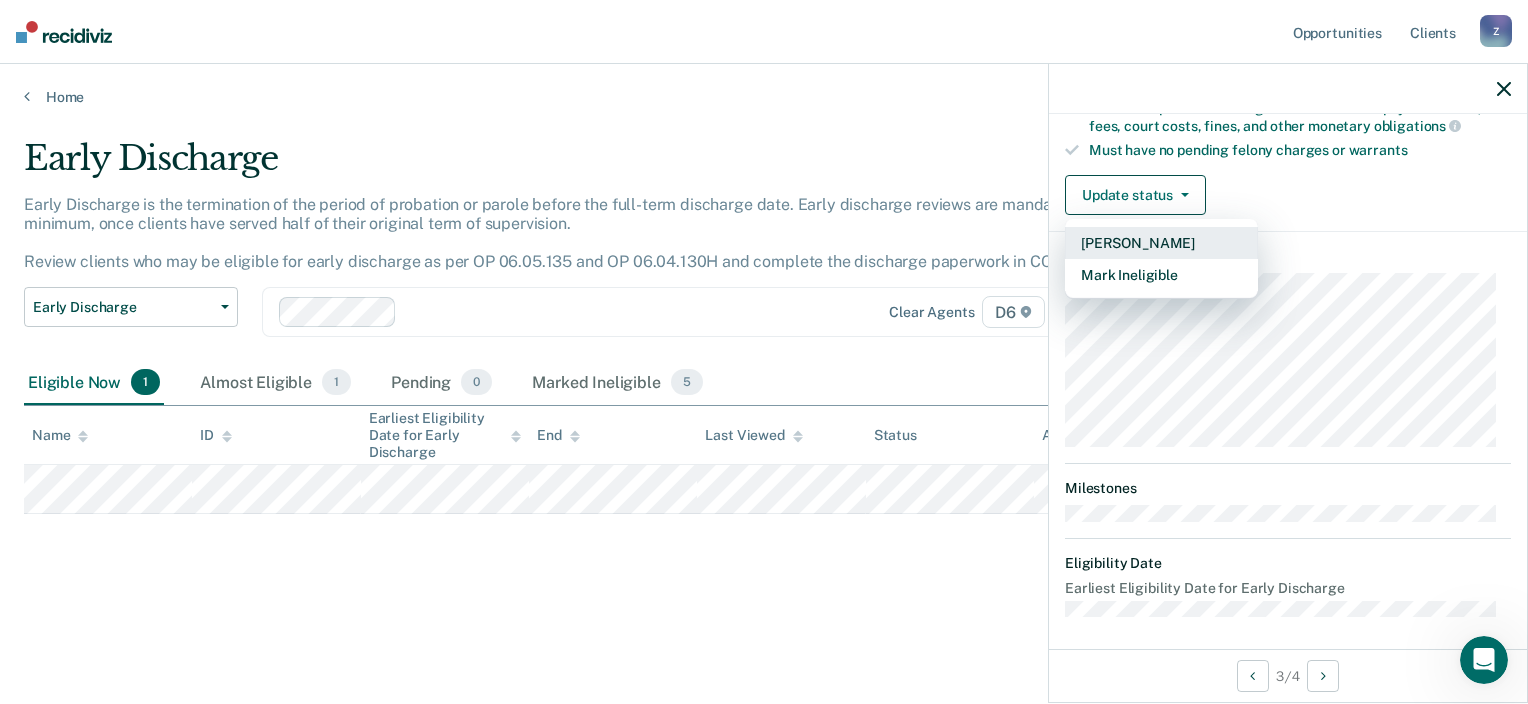 click on "[PERSON_NAME]" at bounding box center (1161, 243) 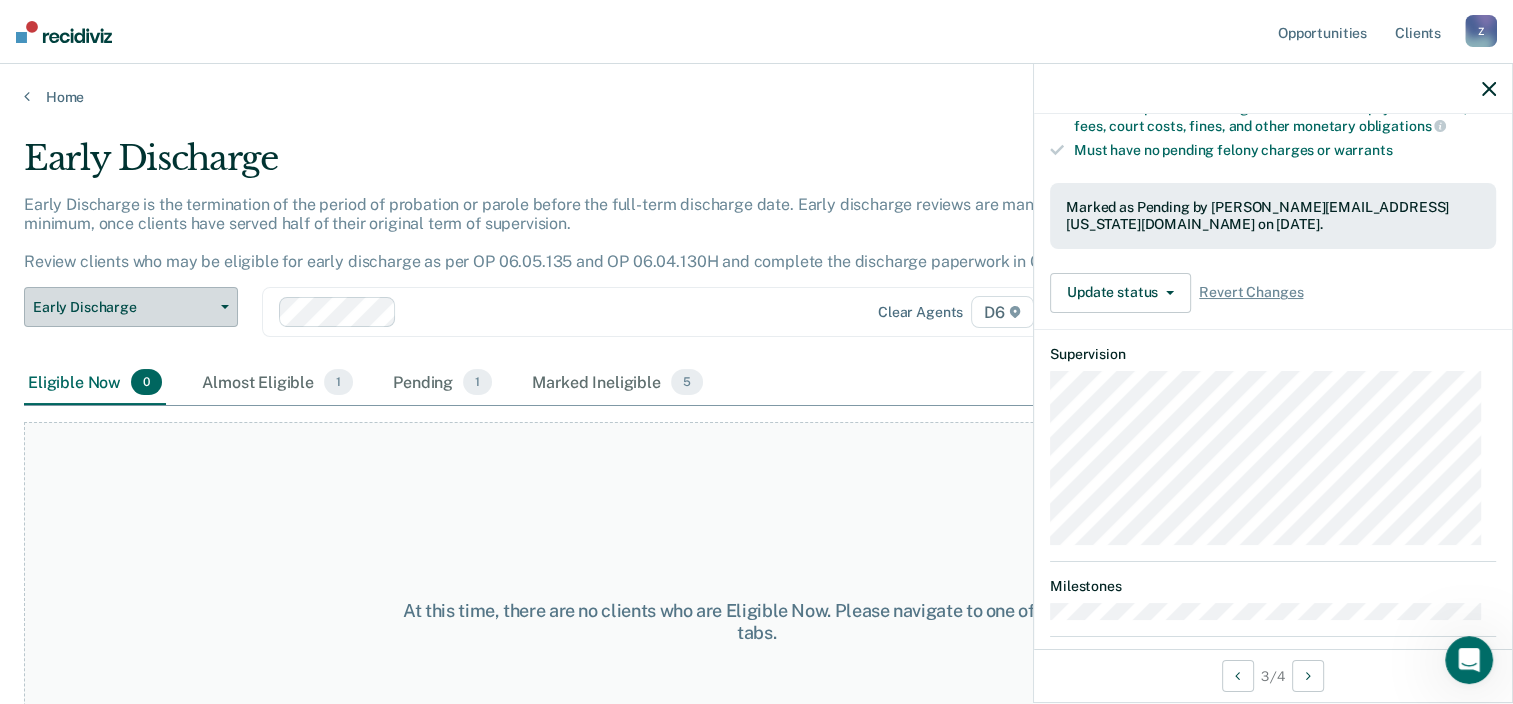 click on "Early Discharge" at bounding box center (131, 307) 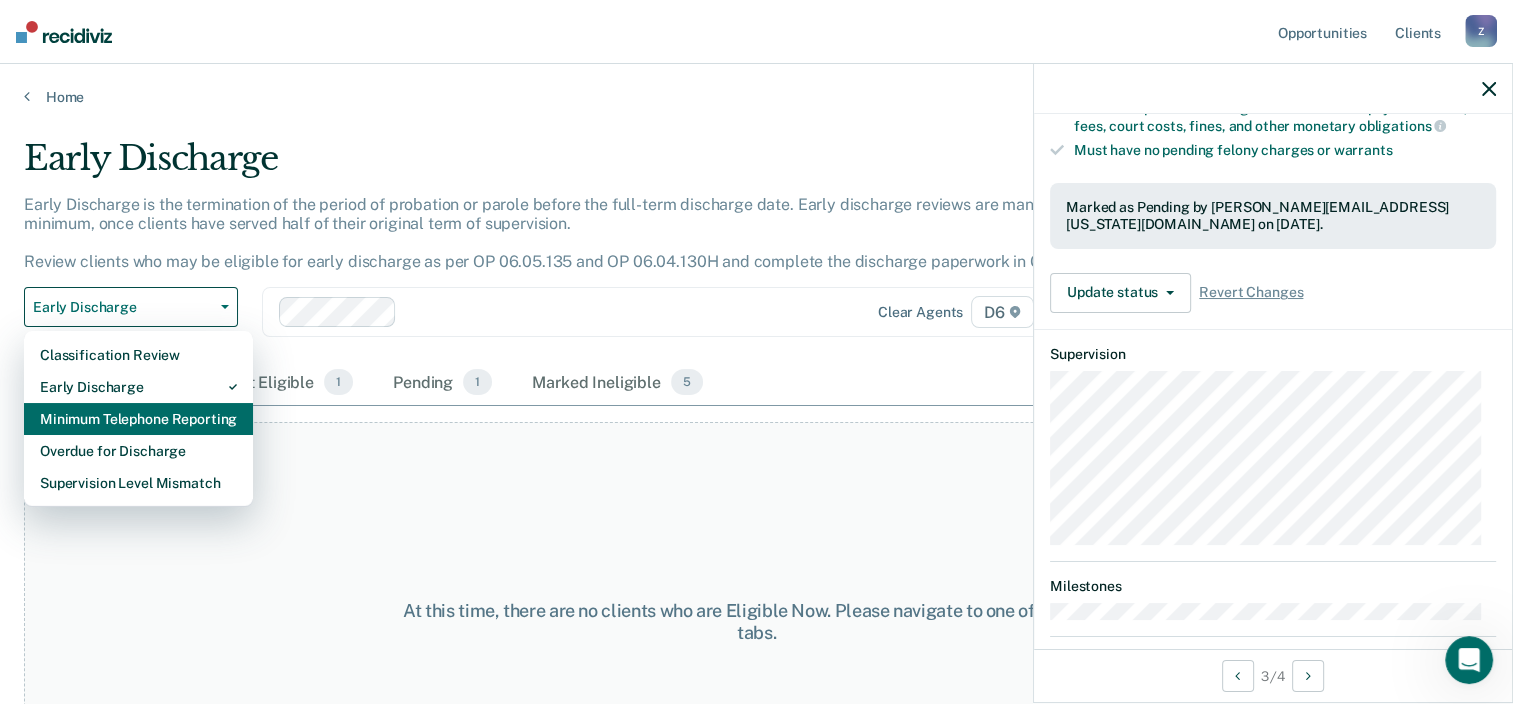 click on "Minimum Telephone Reporting" at bounding box center [138, 419] 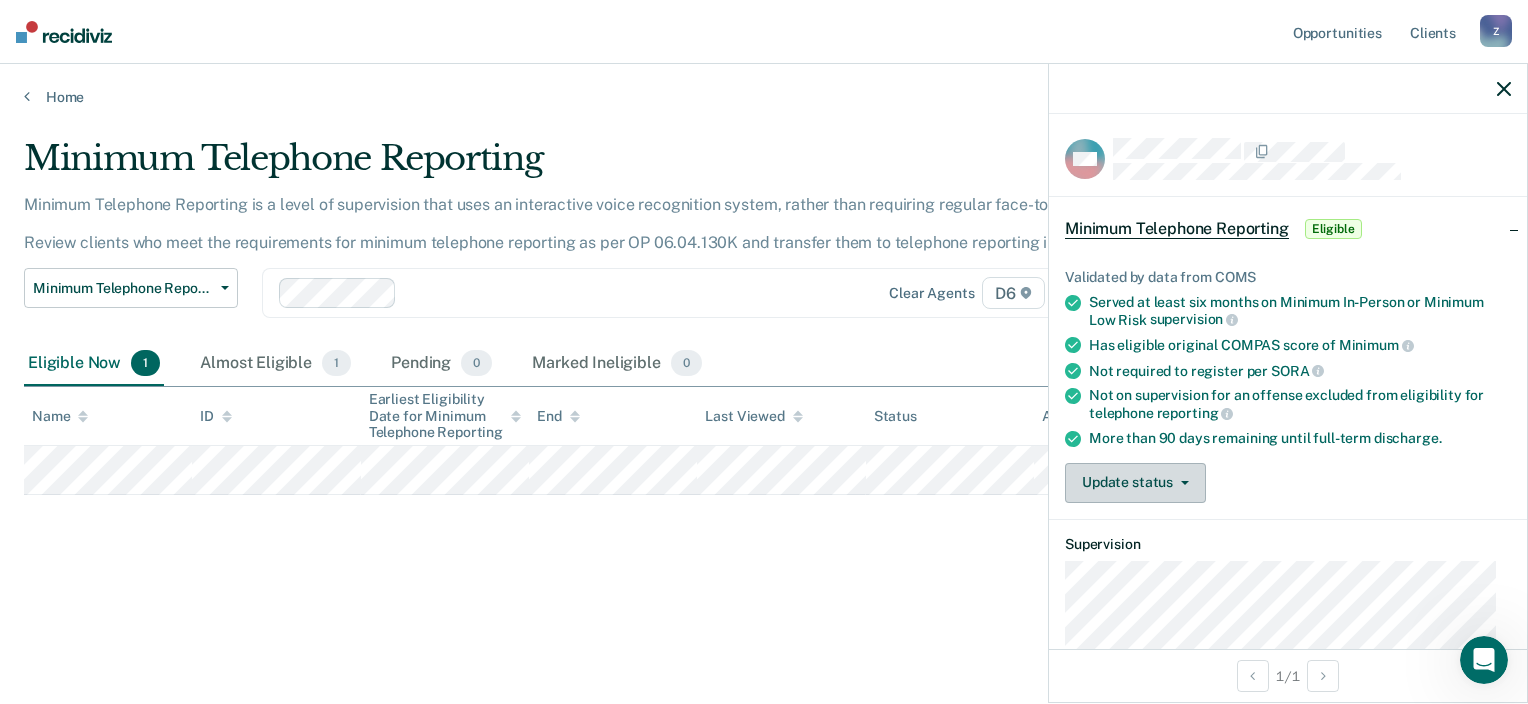 click on "Update status" at bounding box center (1135, 483) 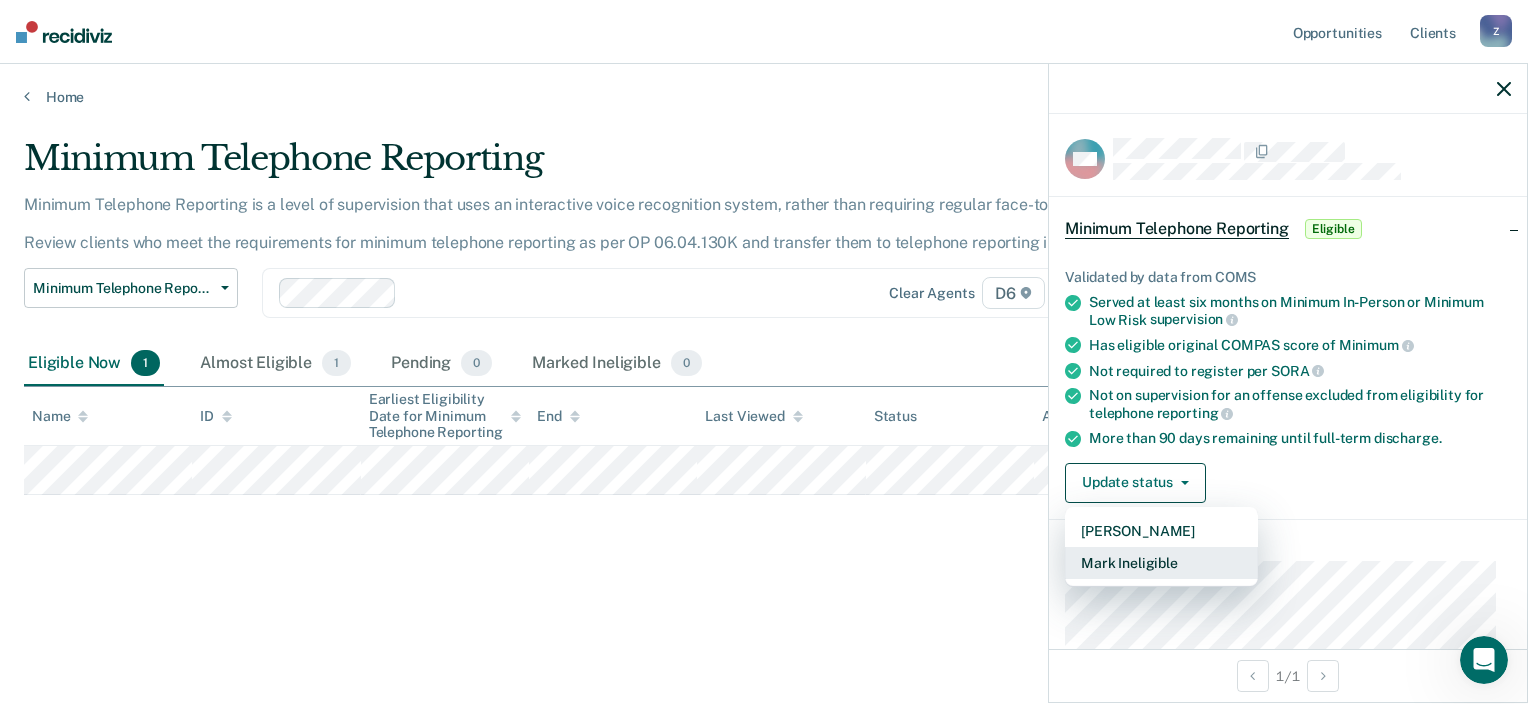 click on "Mark Ineligible" at bounding box center [1161, 563] 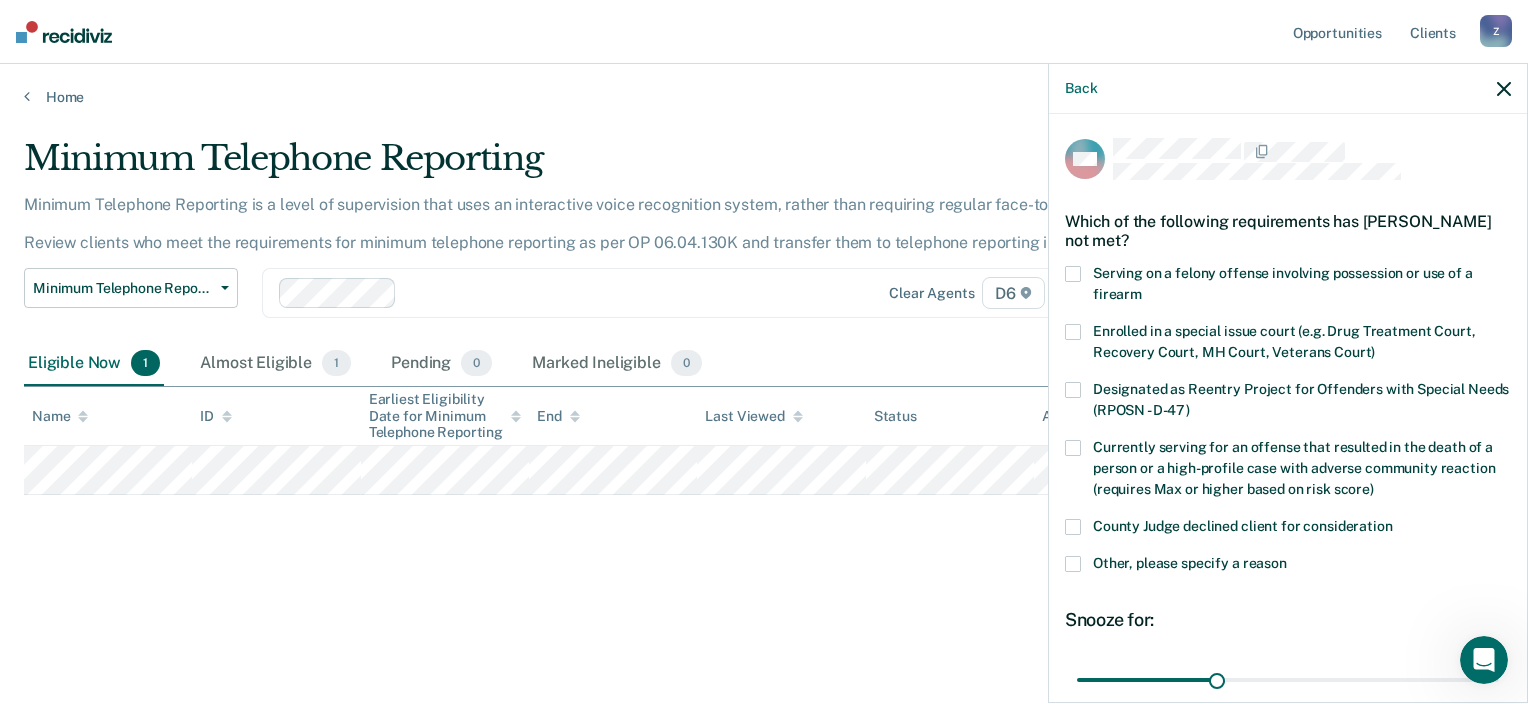 click on "Other, please specify a reason" at bounding box center (1288, 566) 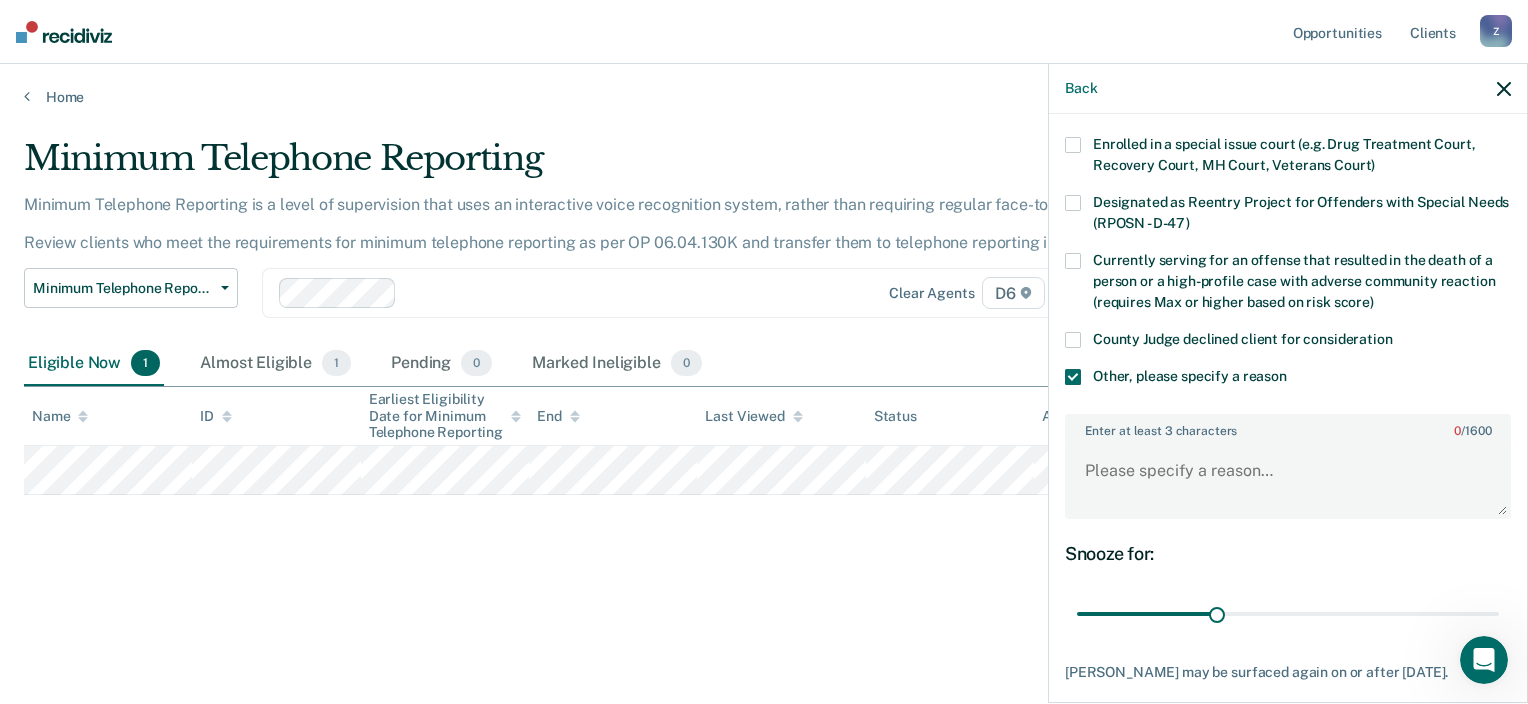 scroll, scrollTop: 200, scrollLeft: 0, axis: vertical 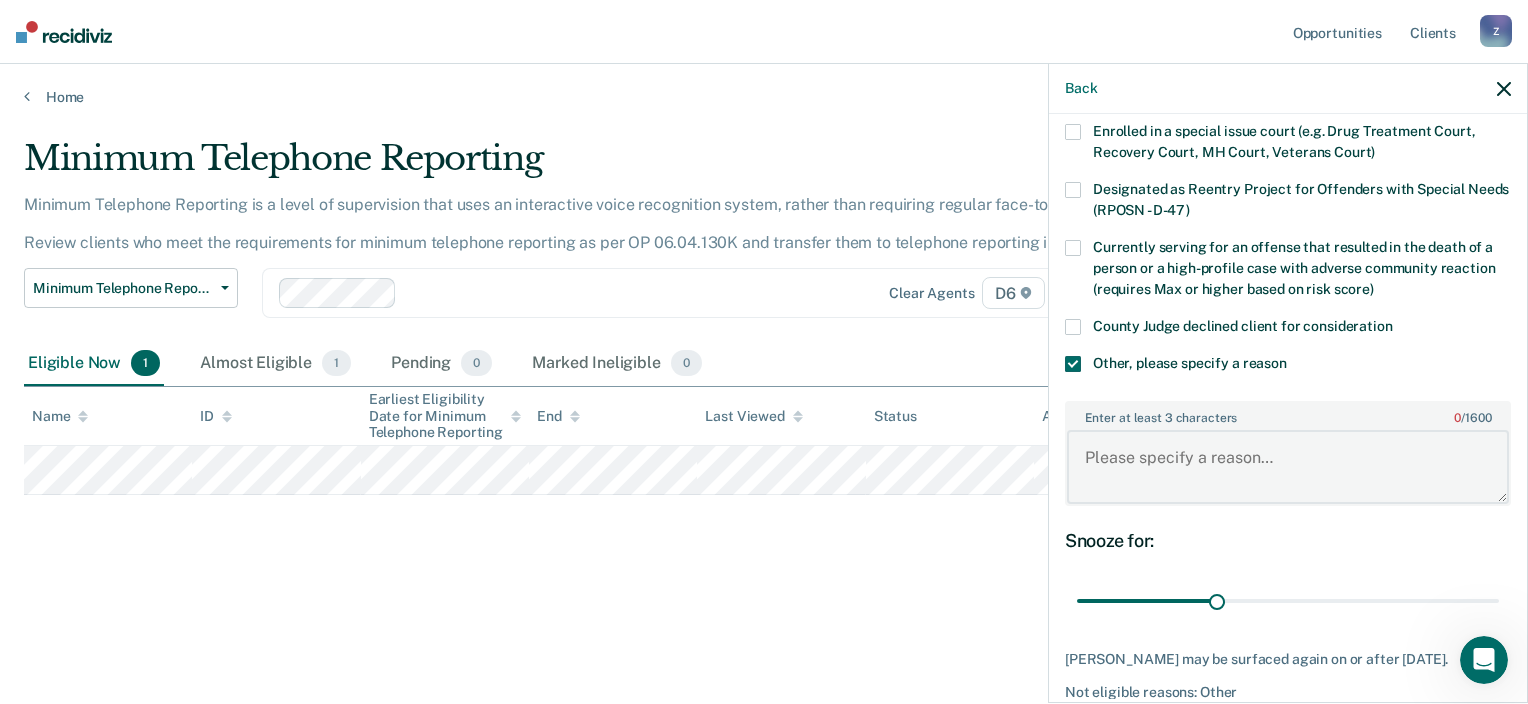 click on "Enter at least 3 characters 0  /  1600" at bounding box center [1288, 467] 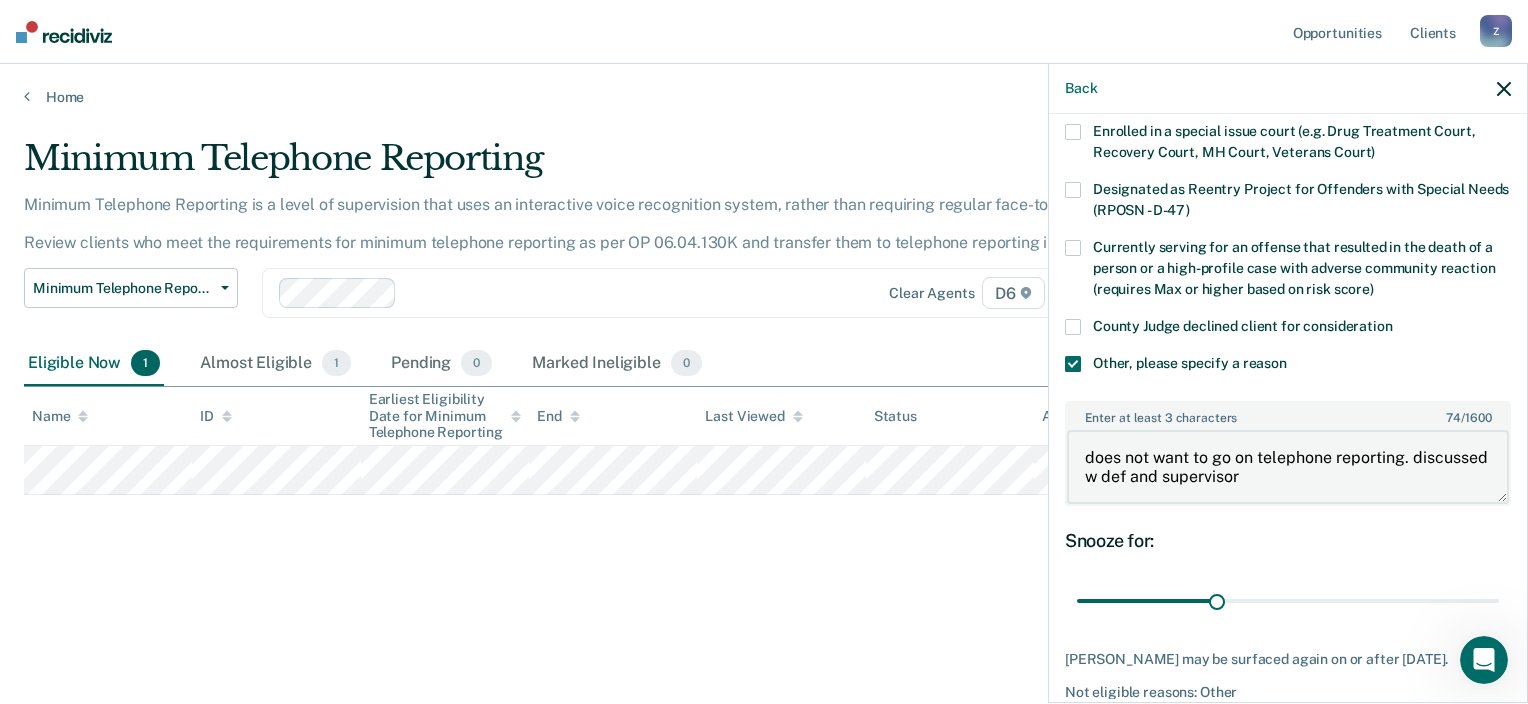 type on "does not want to go on telephone reporting. discussed w def and supervisor" 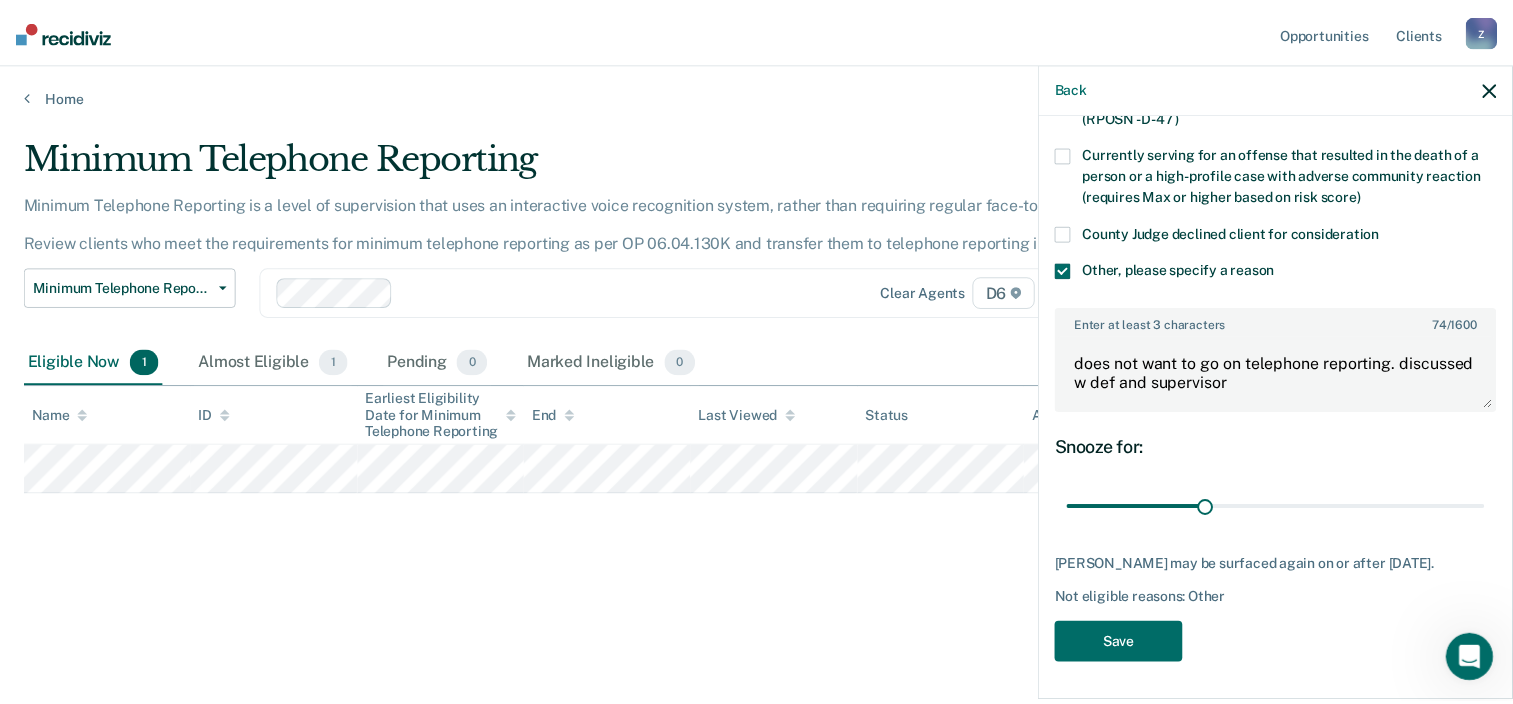 scroll, scrollTop: 307, scrollLeft: 0, axis: vertical 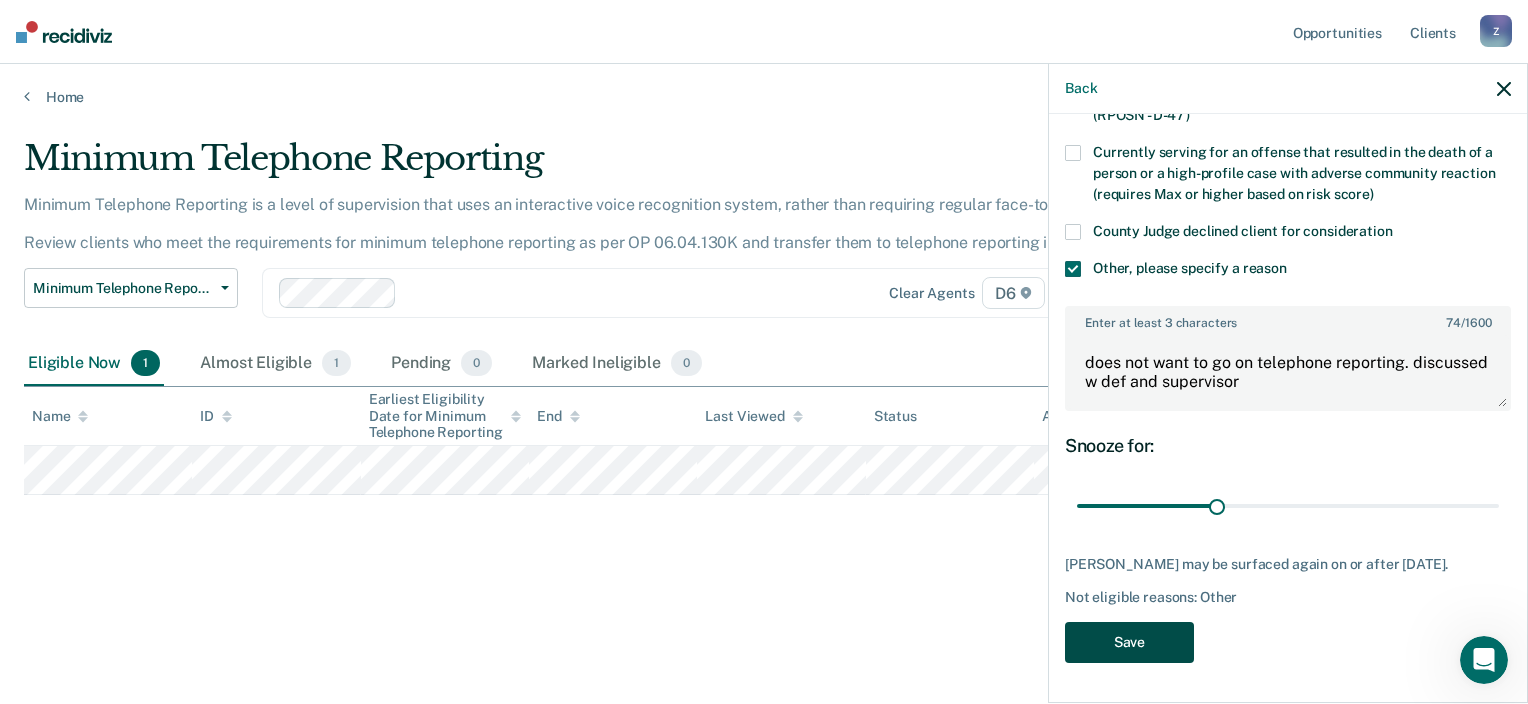click on "Save" at bounding box center (1129, 642) 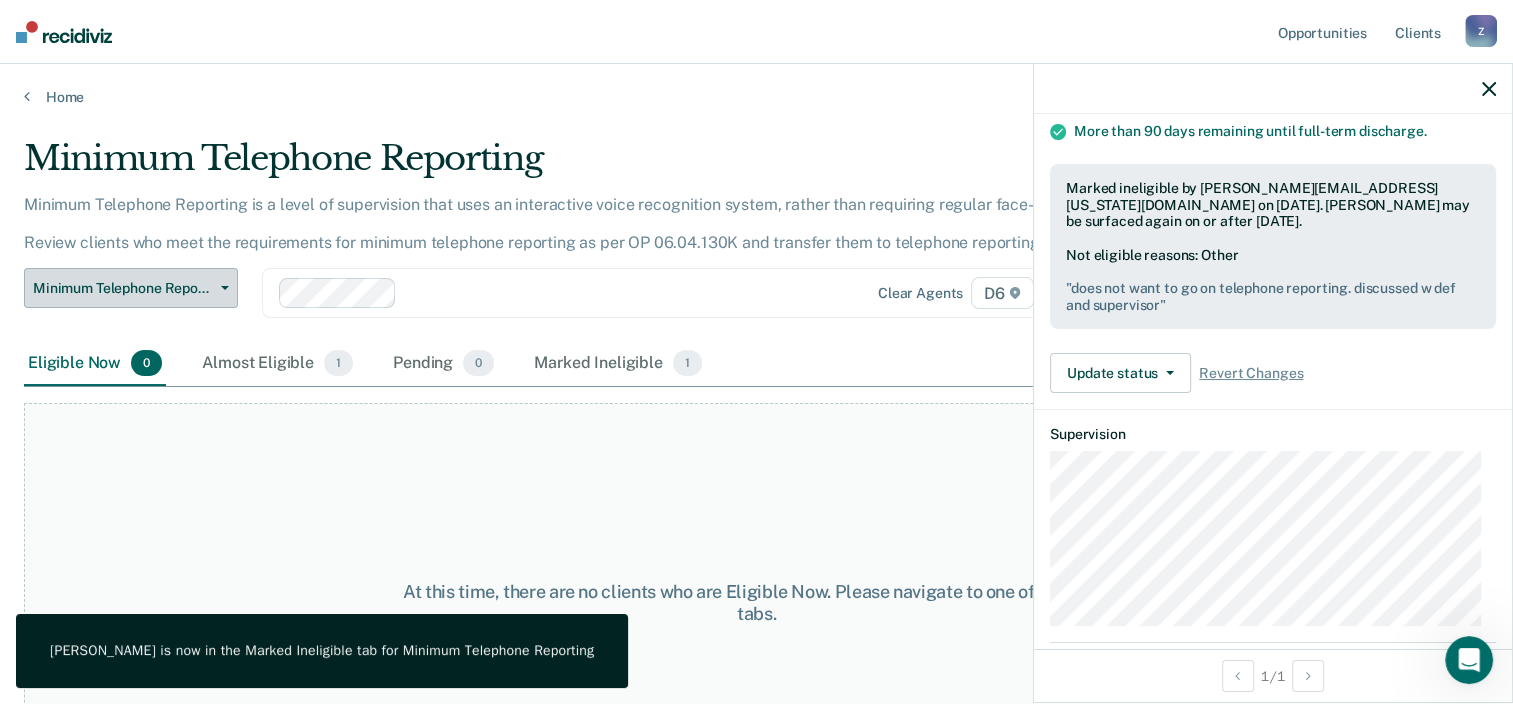 click on "Minimum Telephone Reporting" at bounding box center (131, 288) 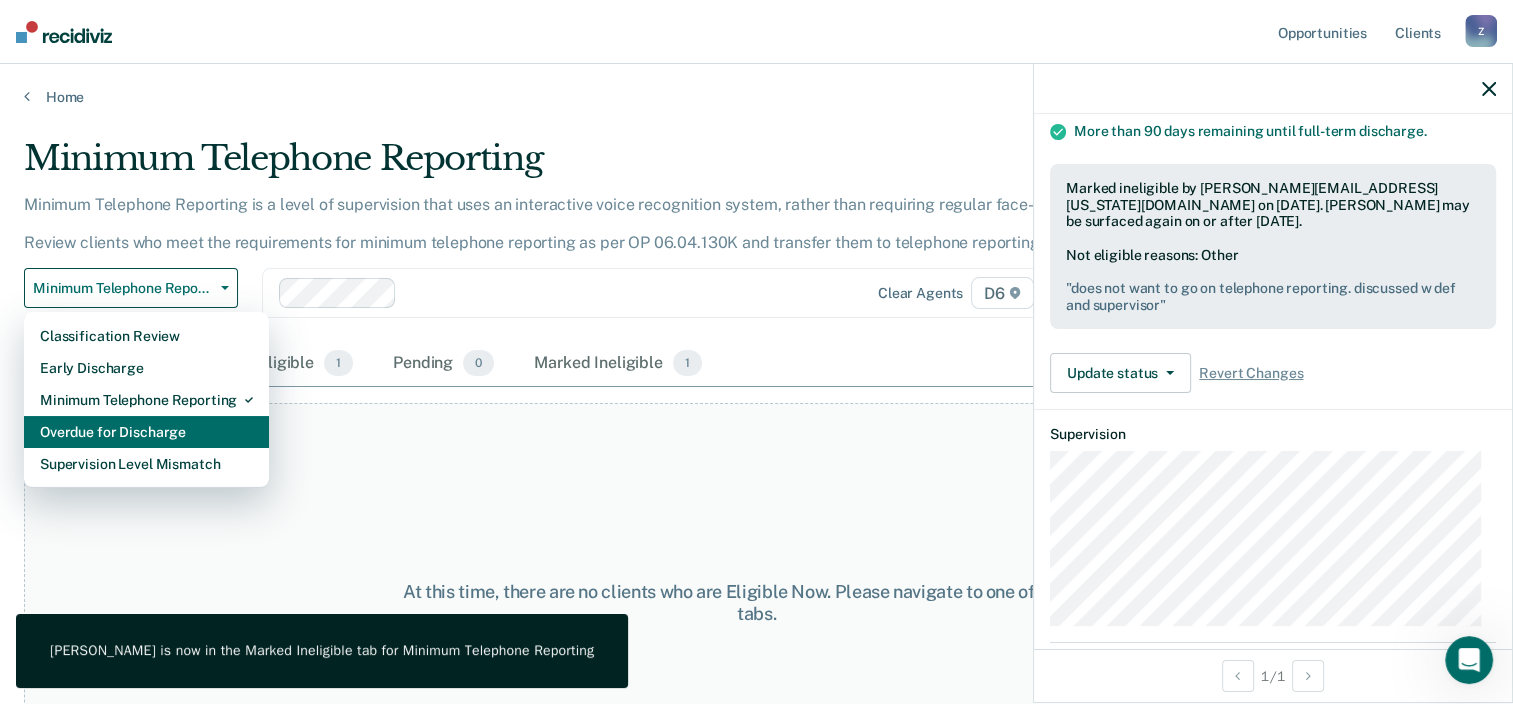 click on "Overdue for Discharge" at bounding box center (146, 432) 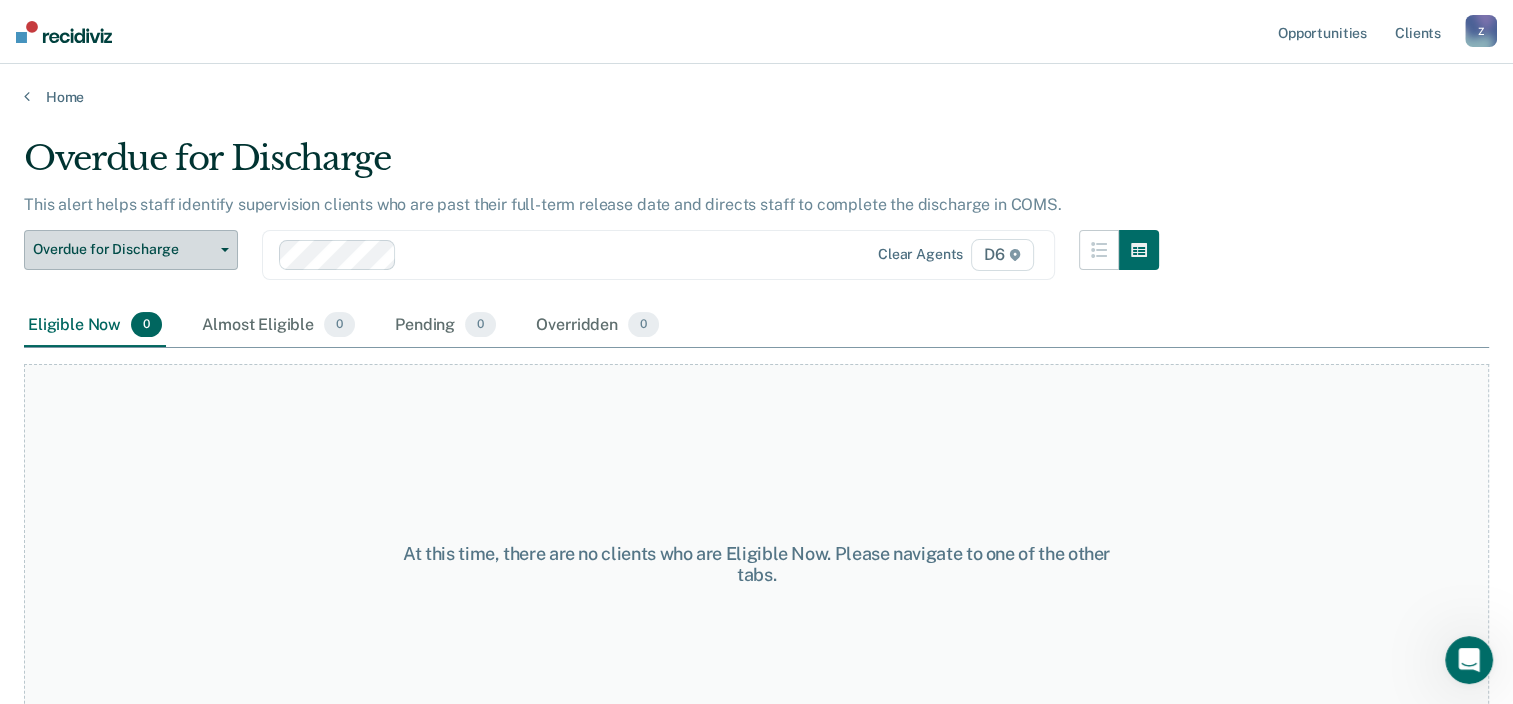 click on "Overdue for Discharge" at bounding box center [131, 250] 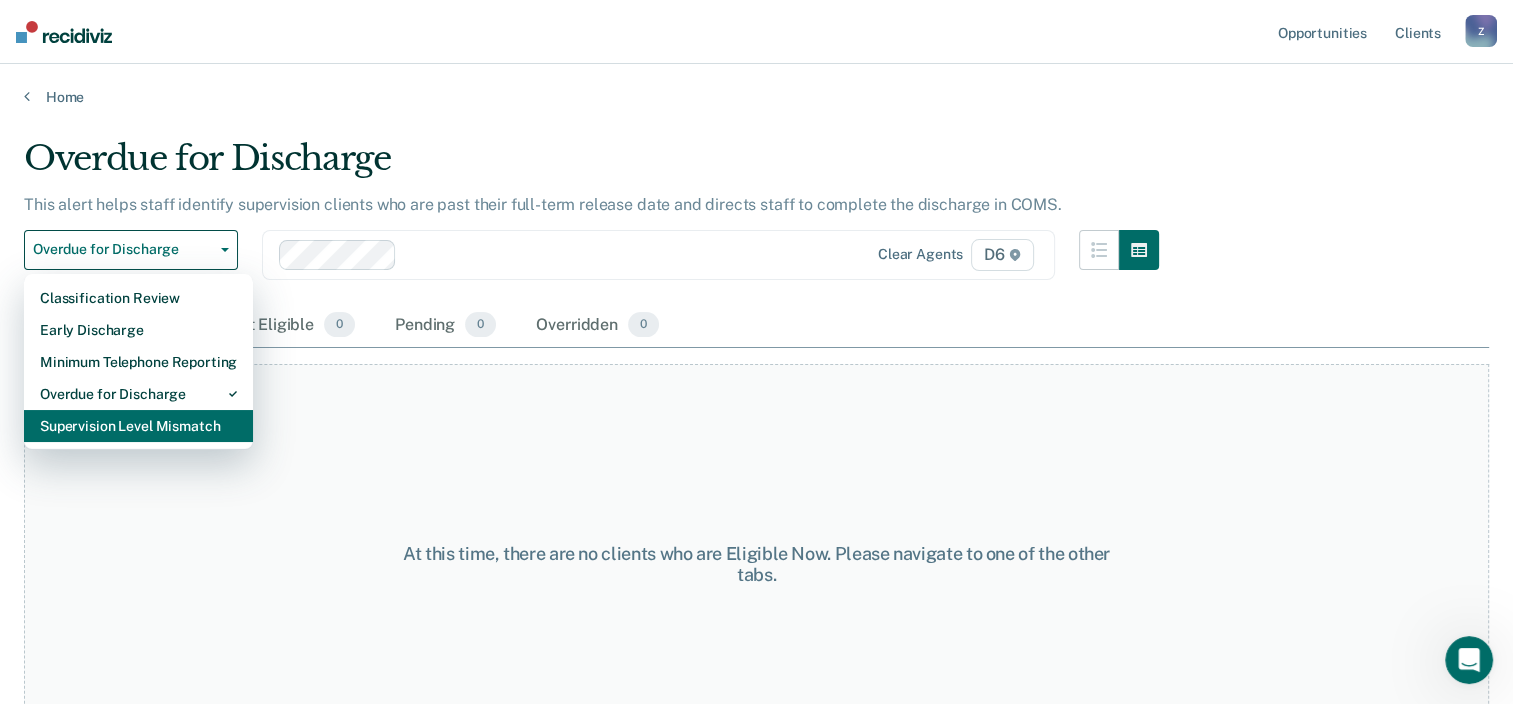 click on "Supervision Level Mismatch" at bounding box center (138, 426) 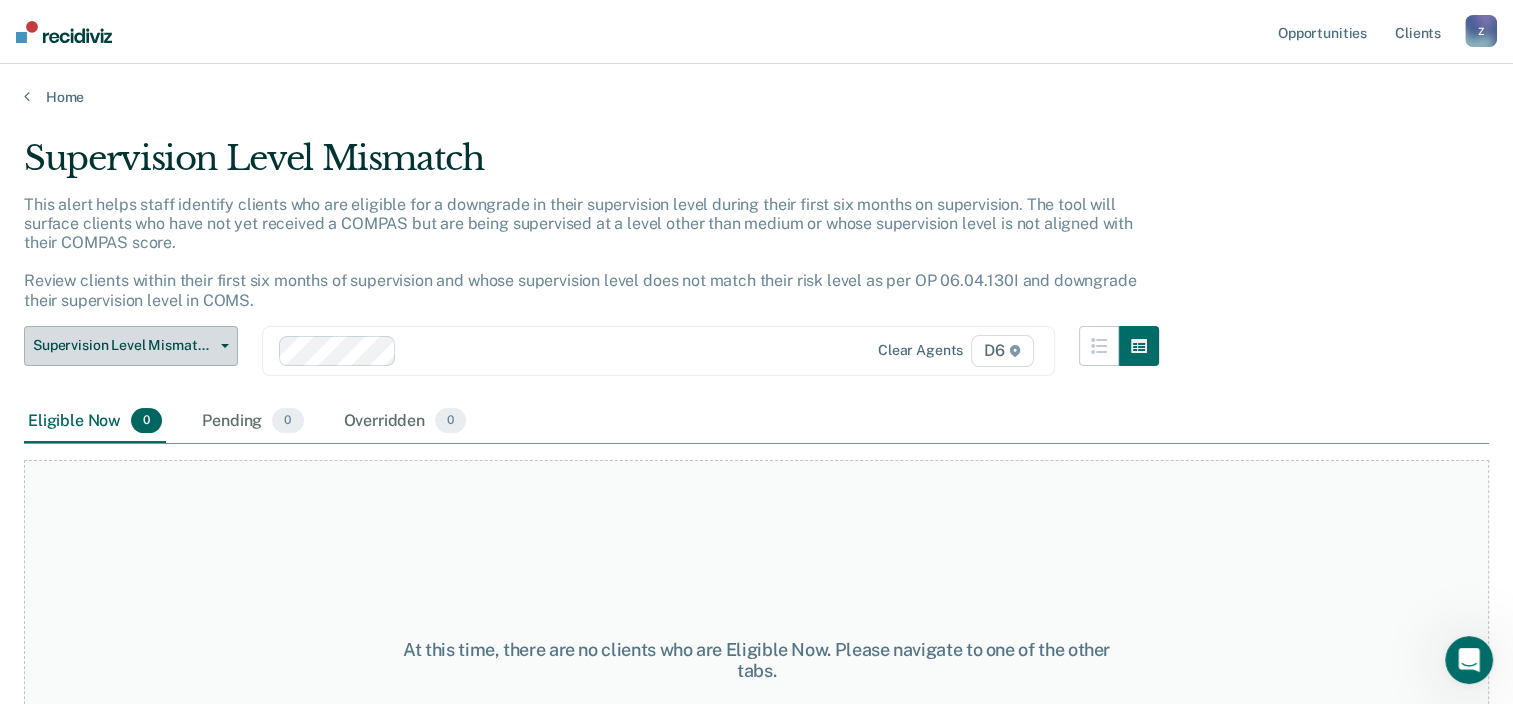 click on "Supervision Level Mismatch" at bounding box center [131, 346] 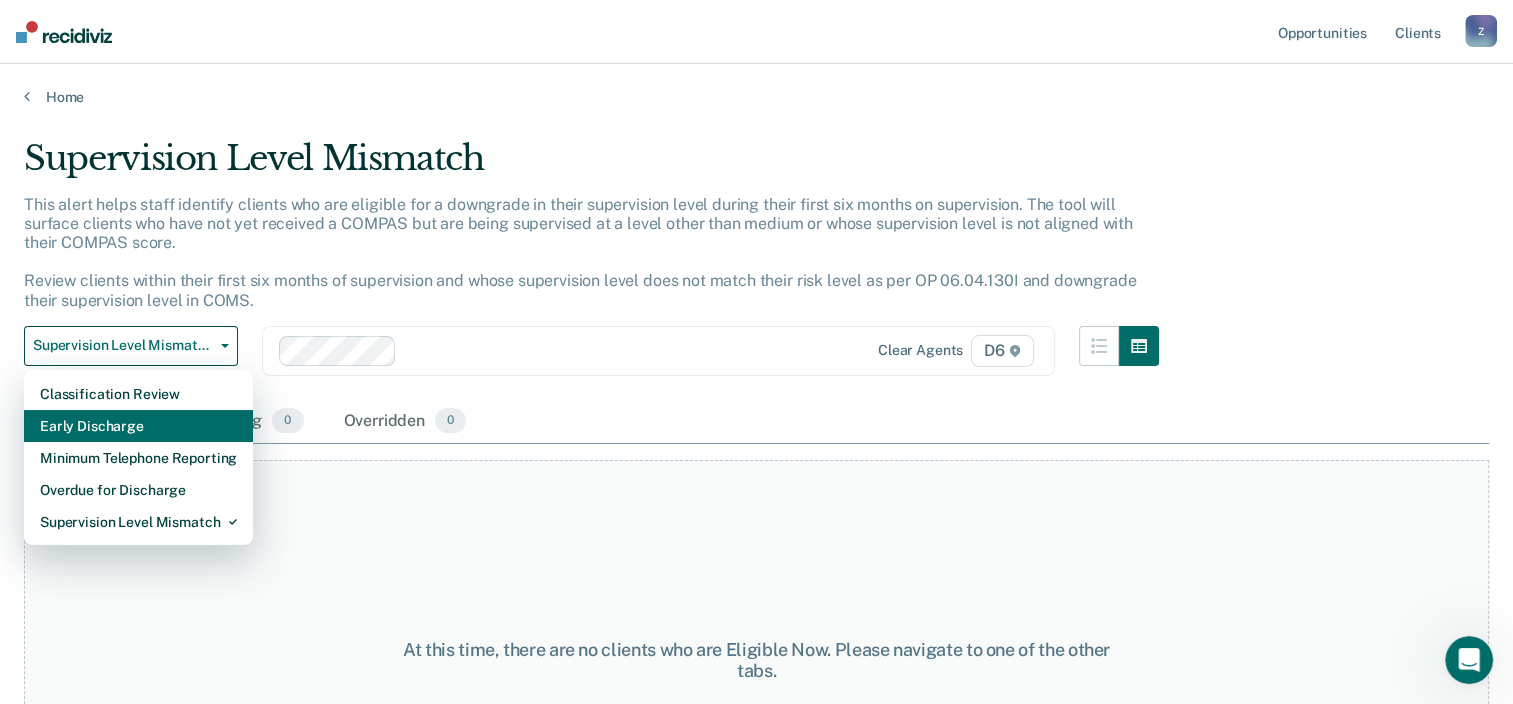 click on "Early Discharge" at bounding box center [138, 426] 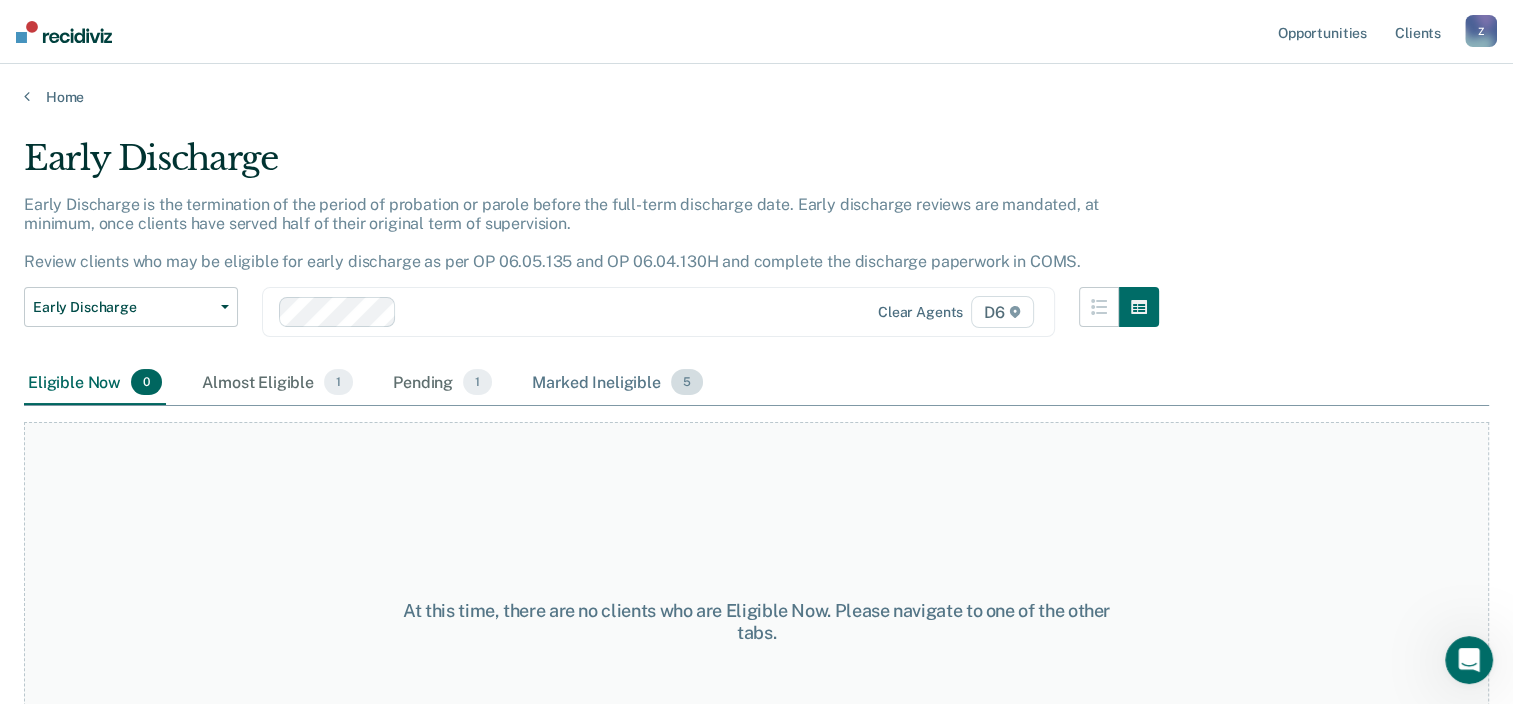 click on "Marked Ineligible 5" at bounding box center [617, 383] 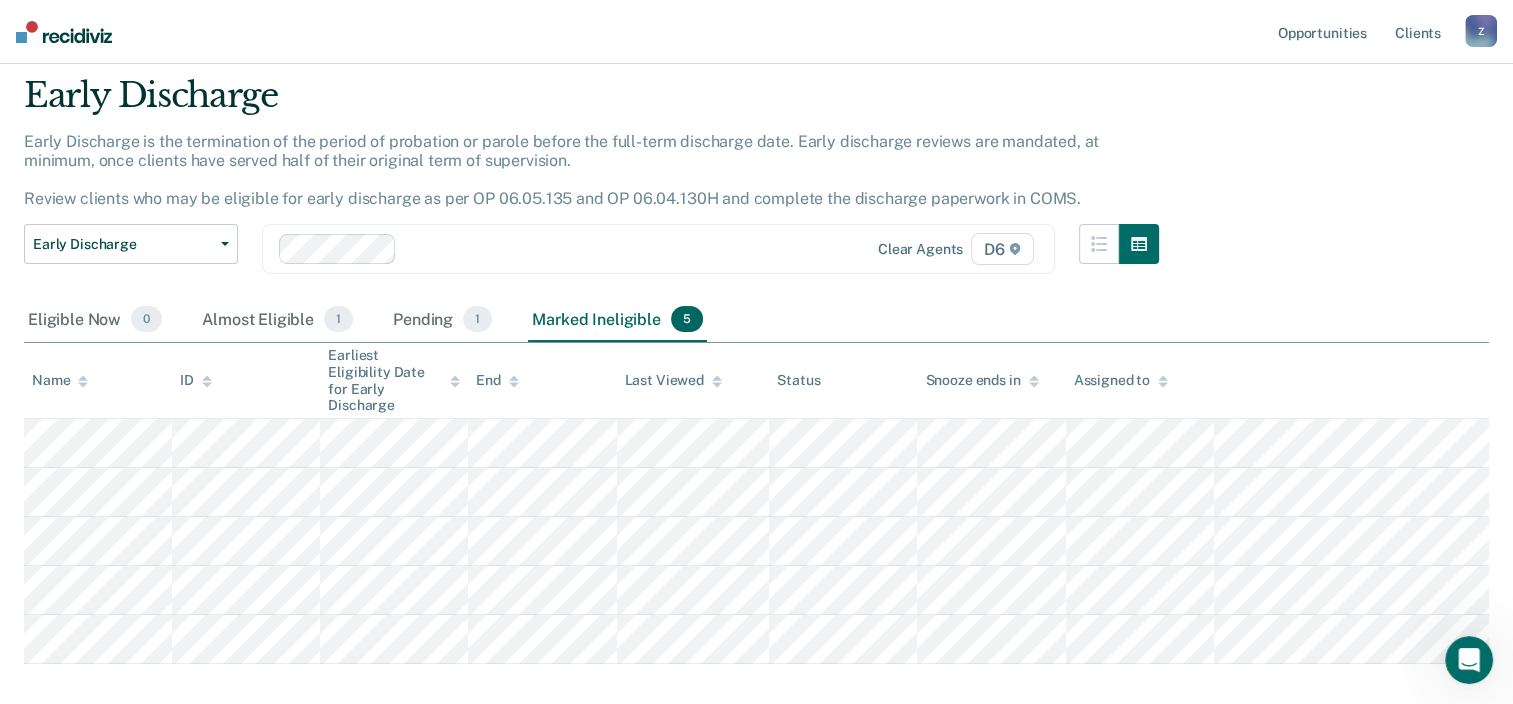 scroll, scrollTop: 0, scrollLeft: 0, axis: both 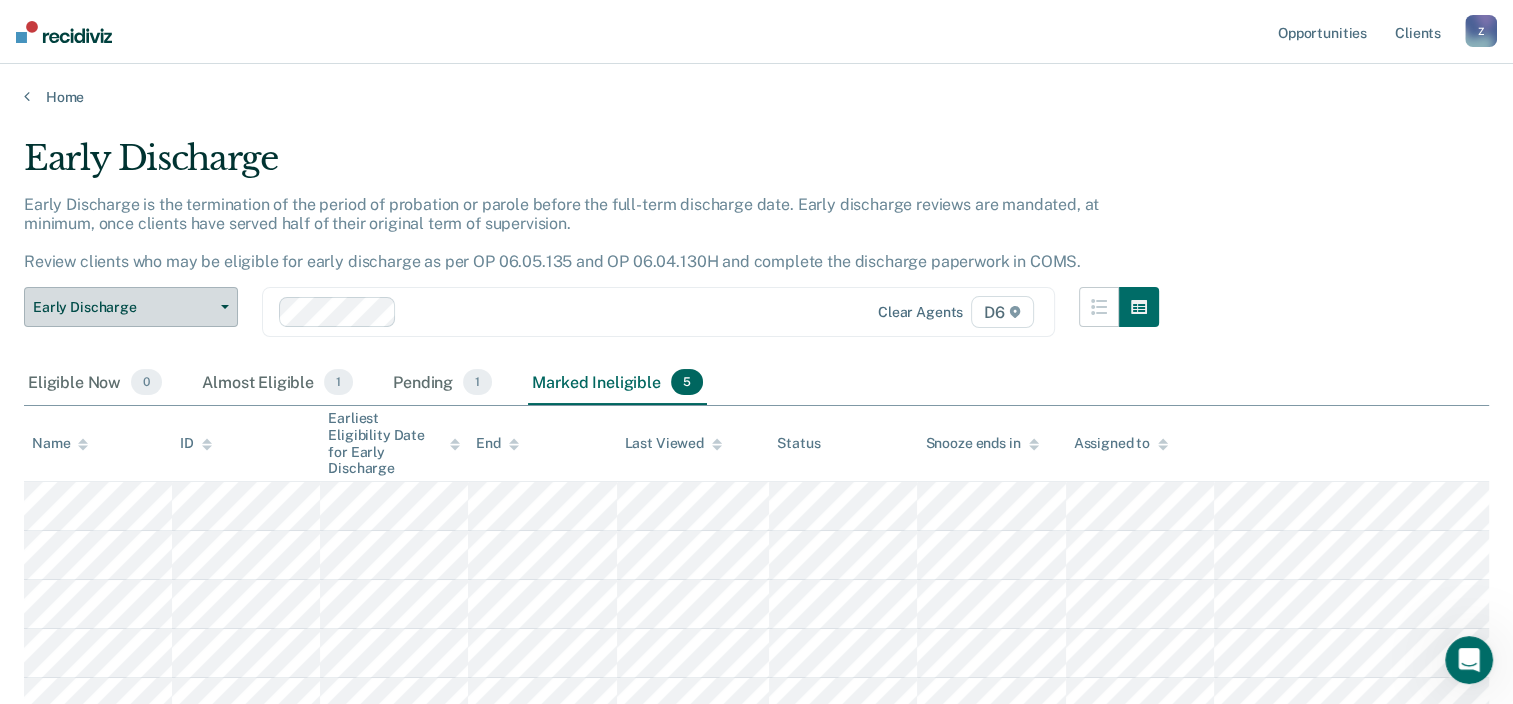 click on "Early Discharge" at bounding box center (131, 307) 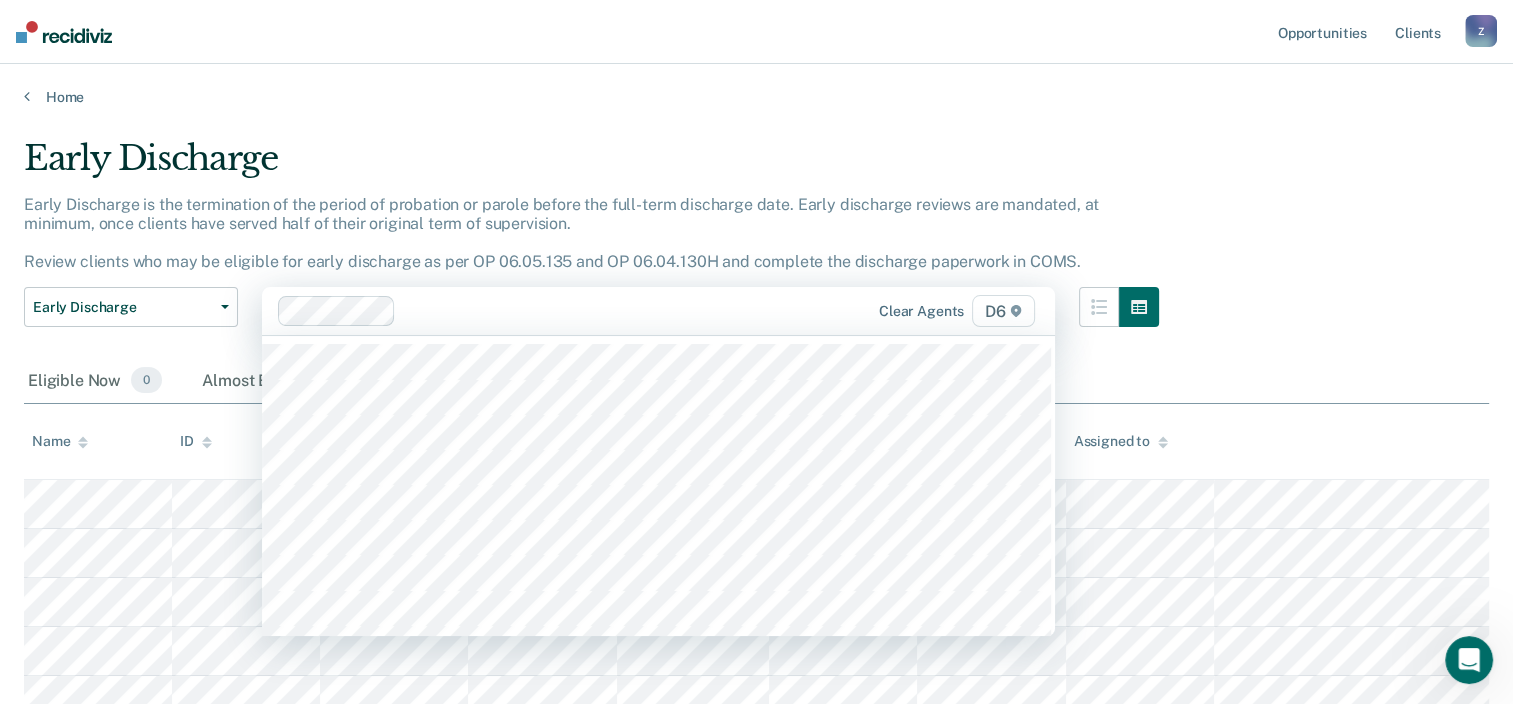 click on "Clear   agents D6" at bounding box center (658, 311) 